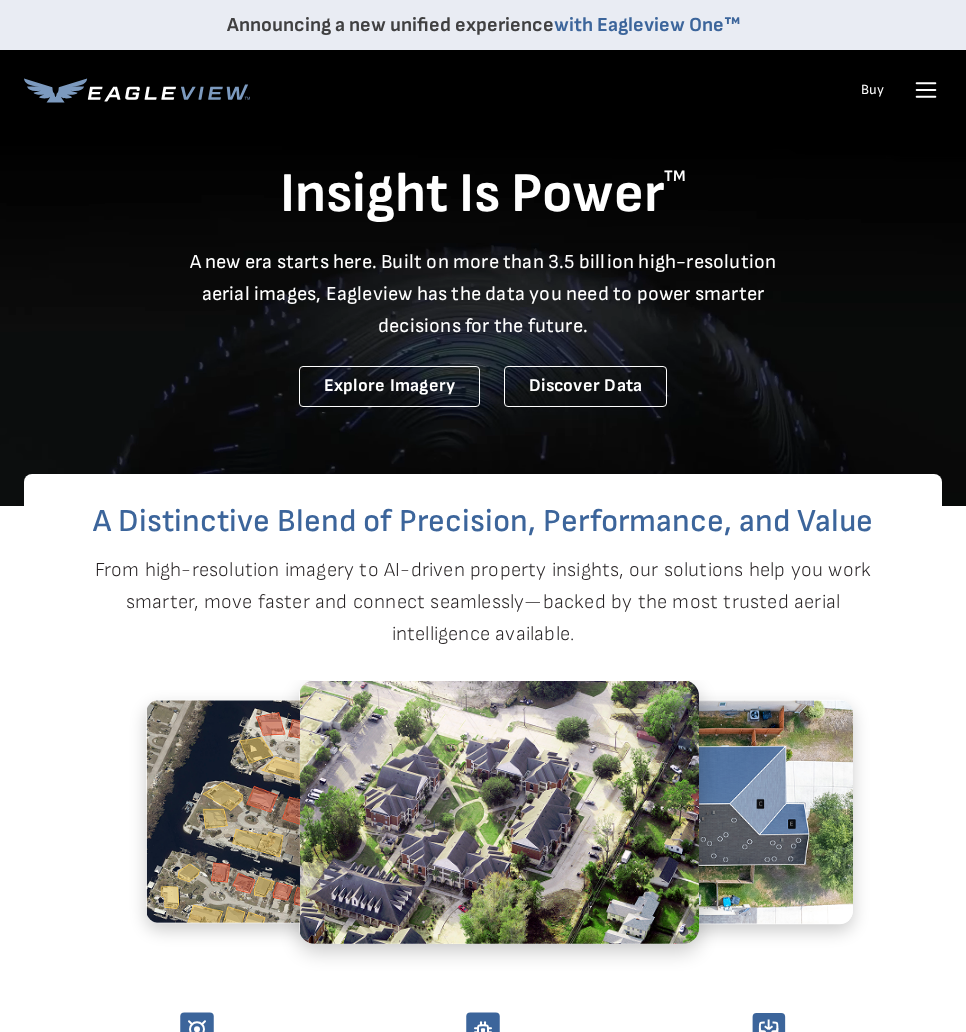 scroll, scrollTop: 0, scrollLeft: 0, axis: both 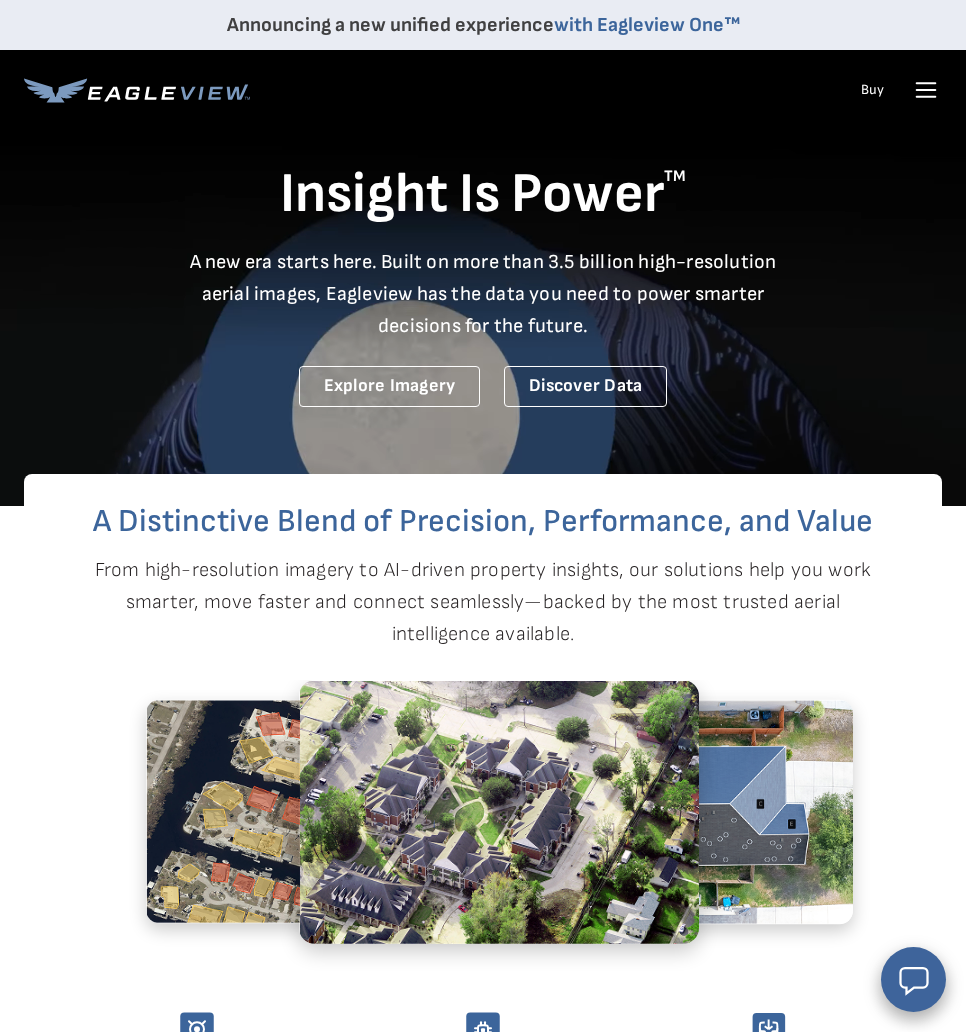 click 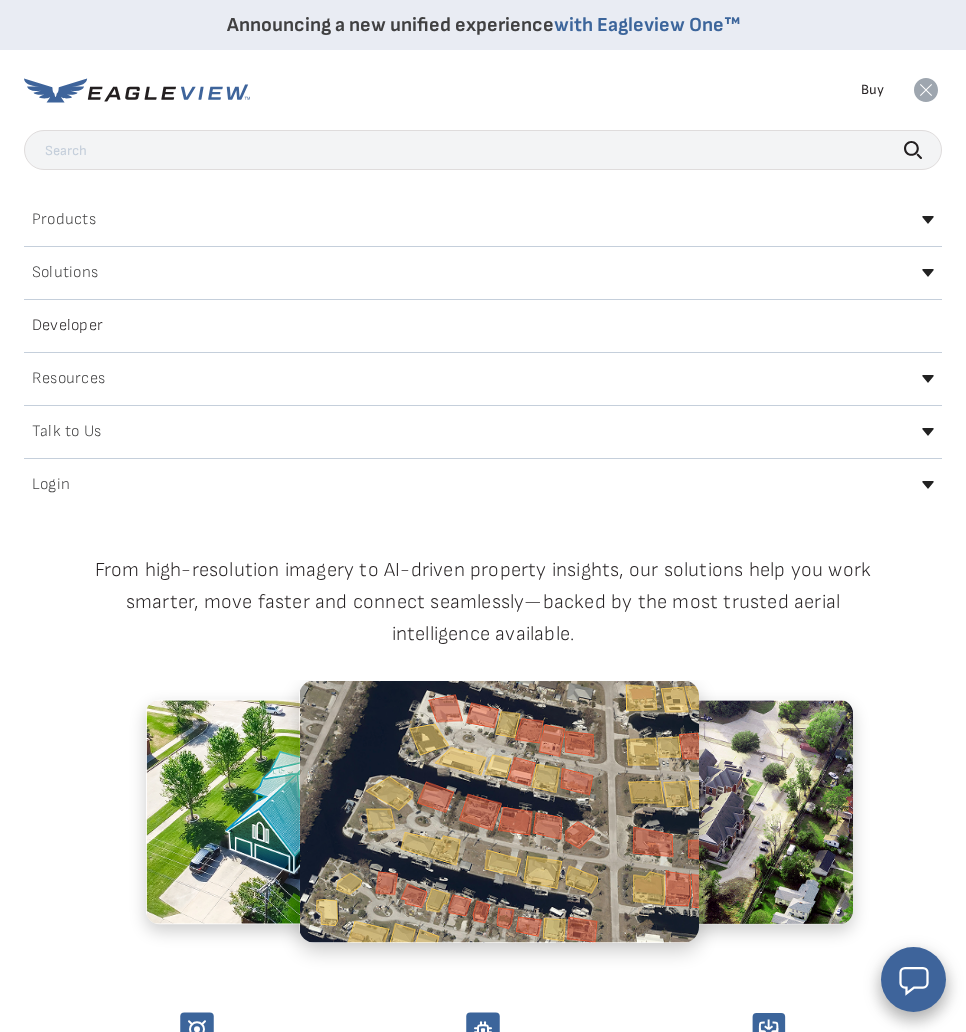 click on "Login" at bounding box center [51, 485] 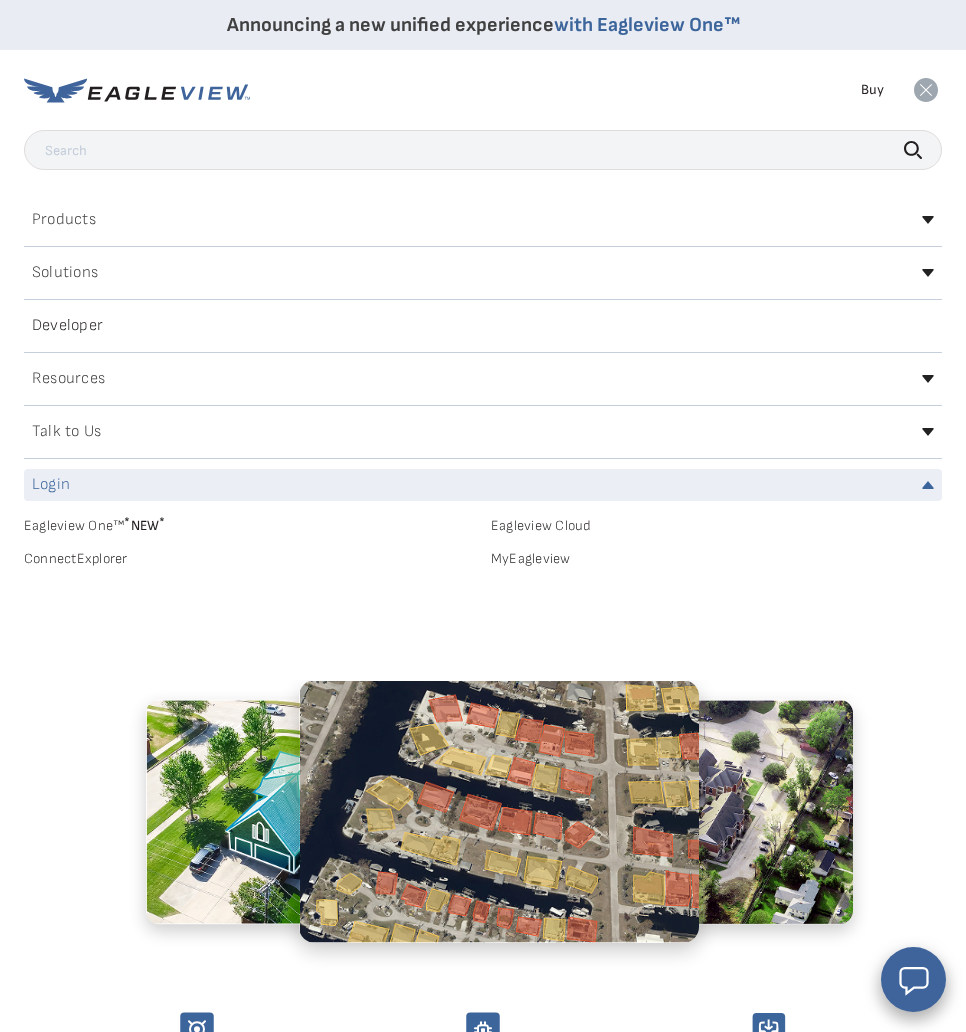 click on "MyEagleview" at bounding box center [716, 559] 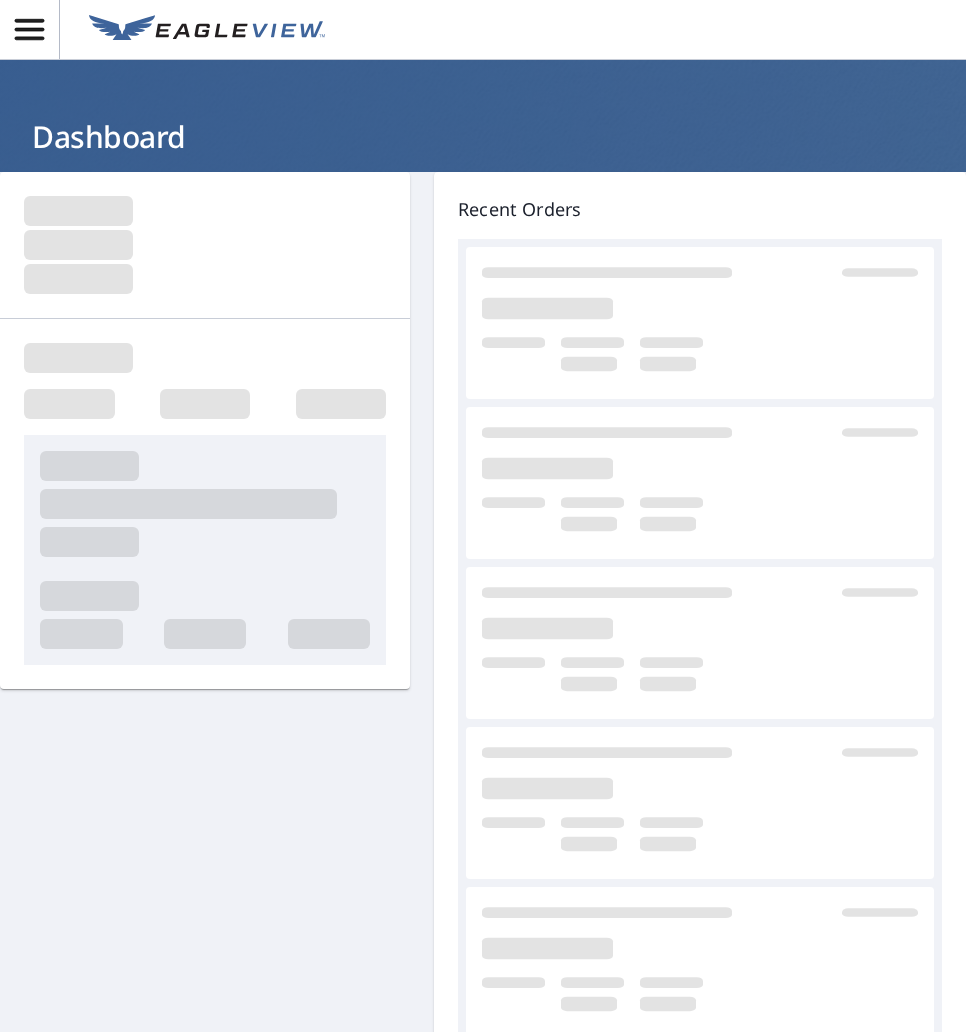 scroll, scrollTop: 0, scrollLeft: 0, axis: both 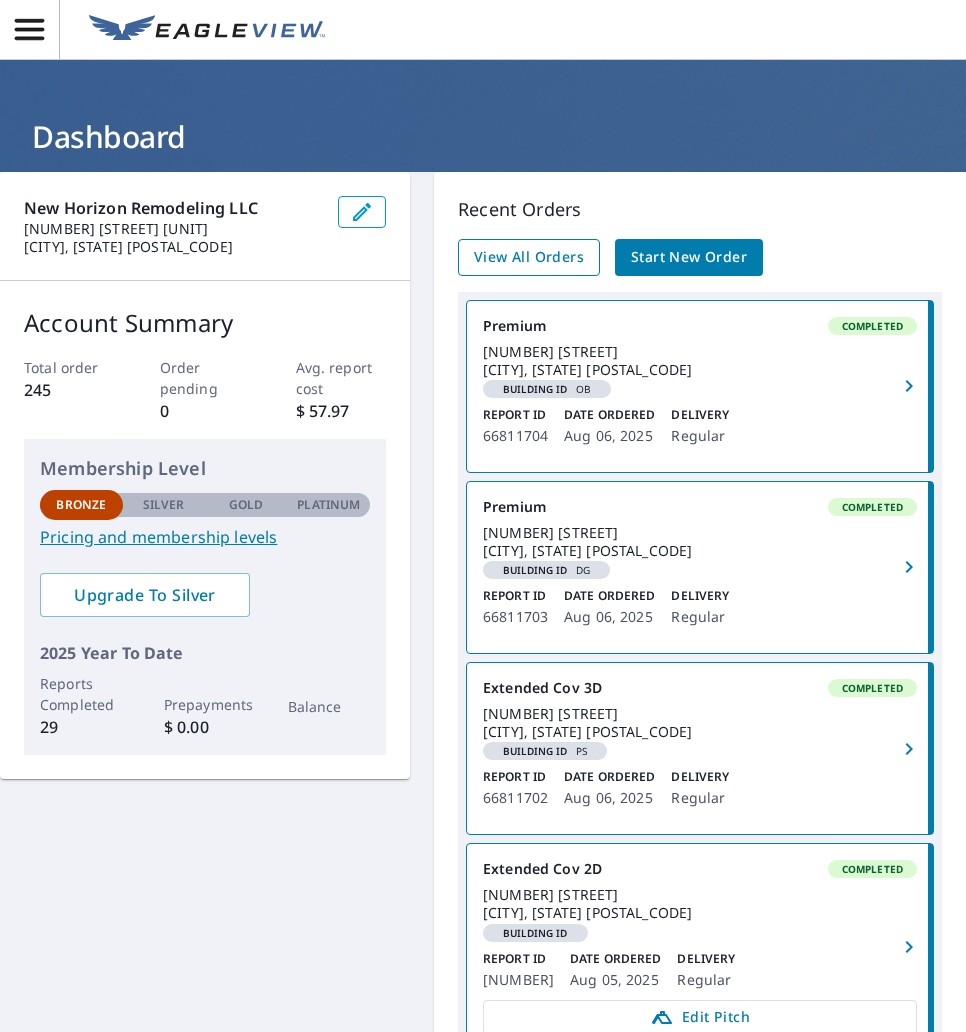 click on "View All Orders" at bounding box center (529, 257) 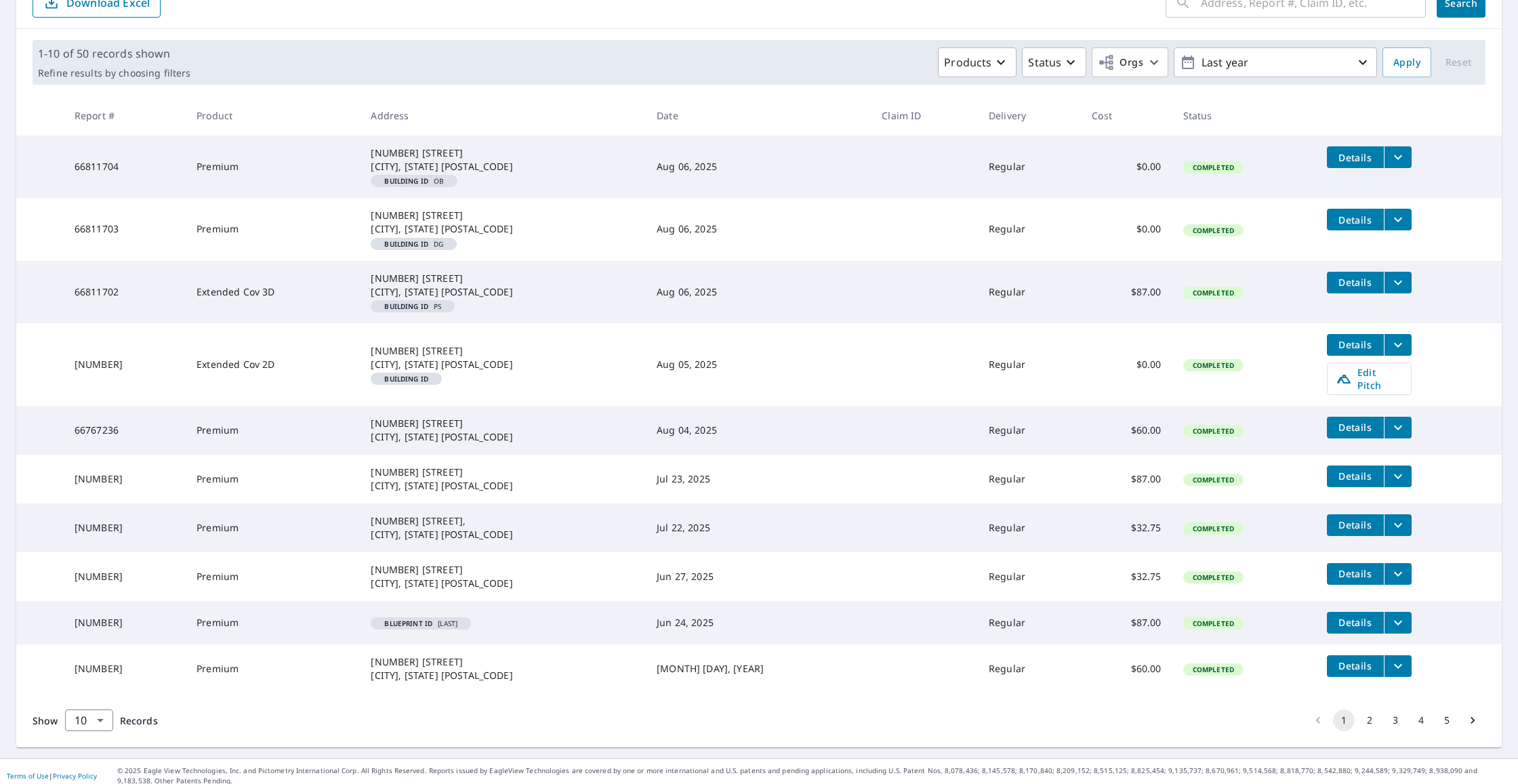 scroll, scrollTop: 164, scrollLeft: 0, axis: vertical 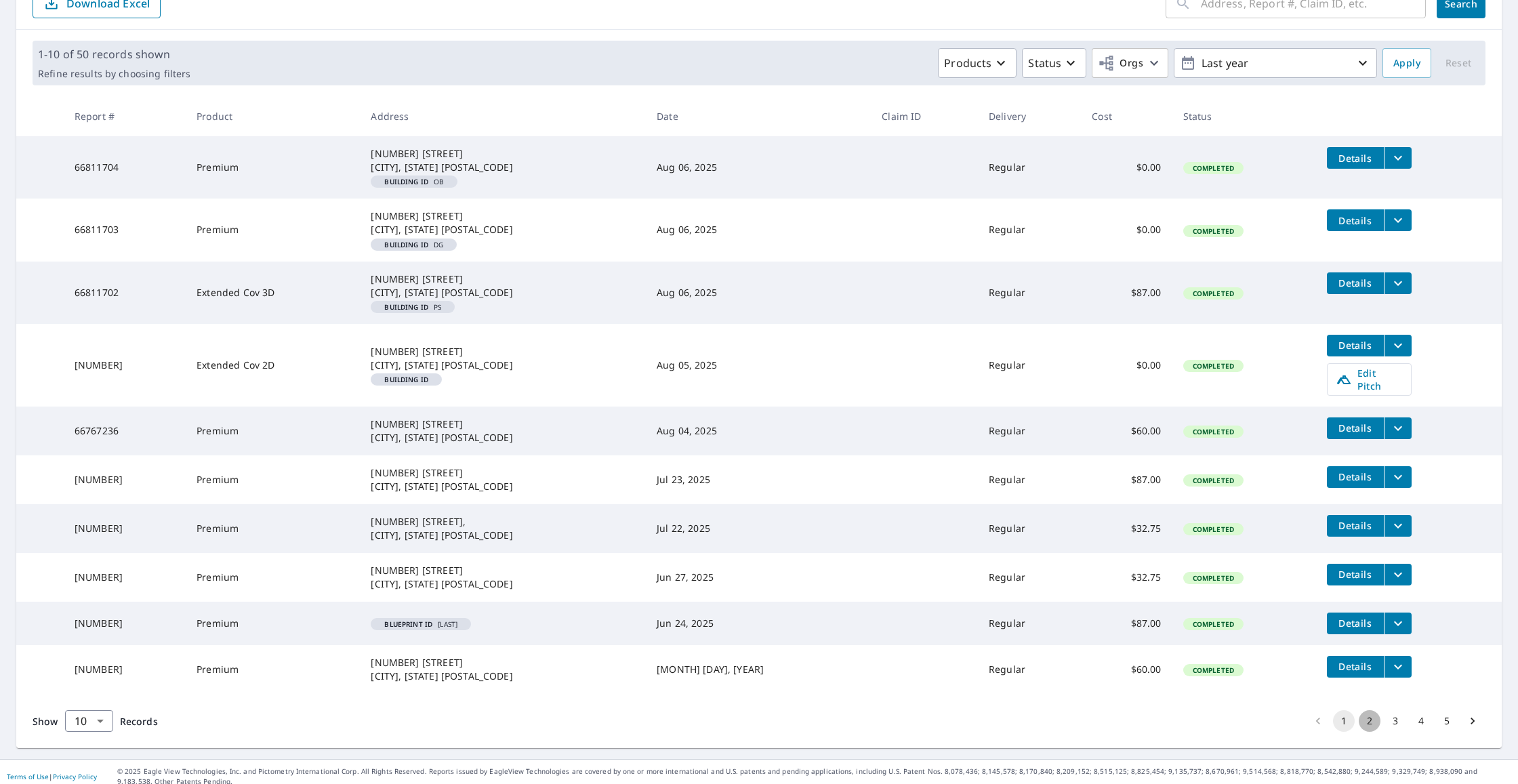click on "2" at bounding box center [1370, 721] 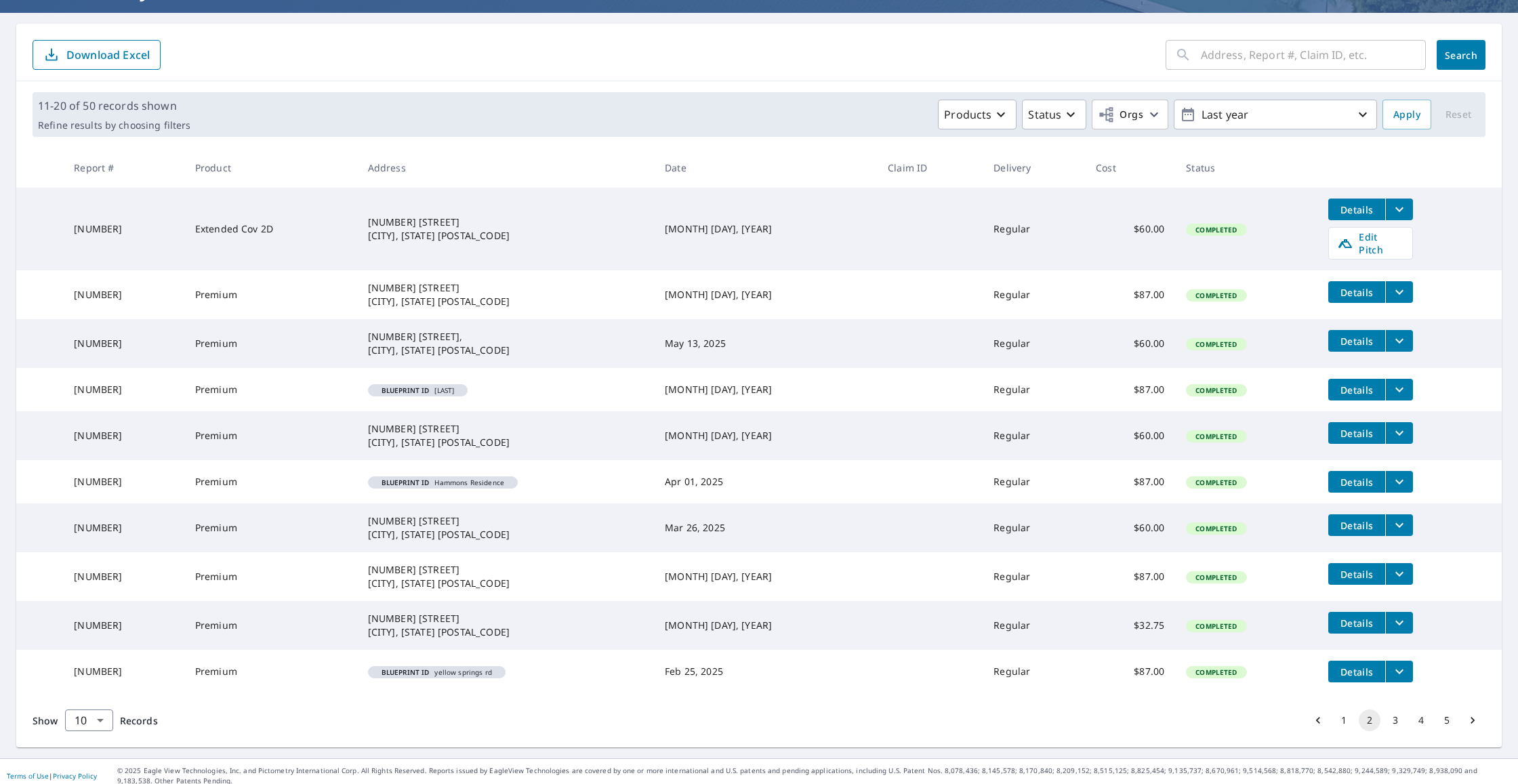 scroll, scrollTop: 112, scrollLeft: 0, axis: vertical 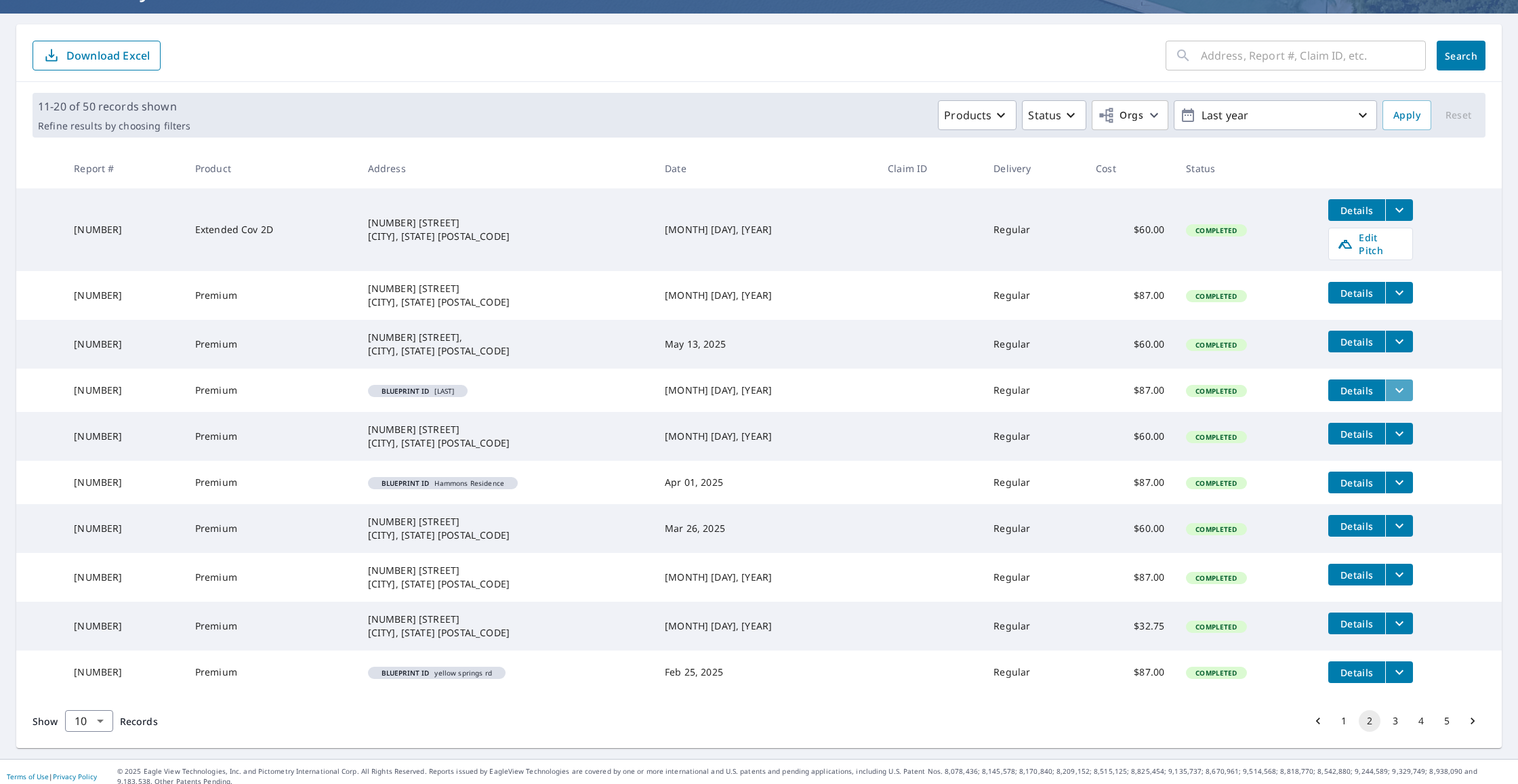 click 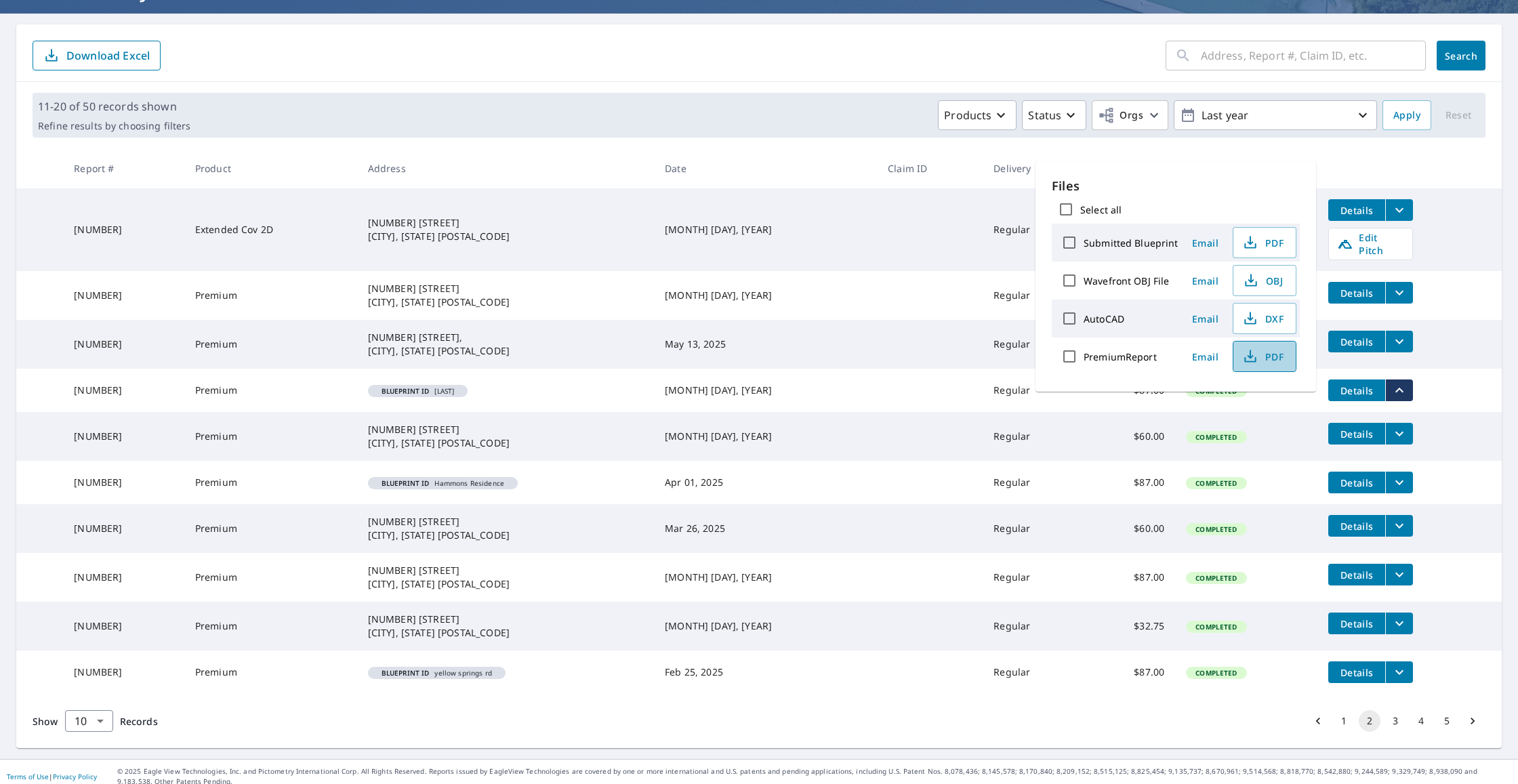 click on "PDF" at bounding box center (1265, 356) 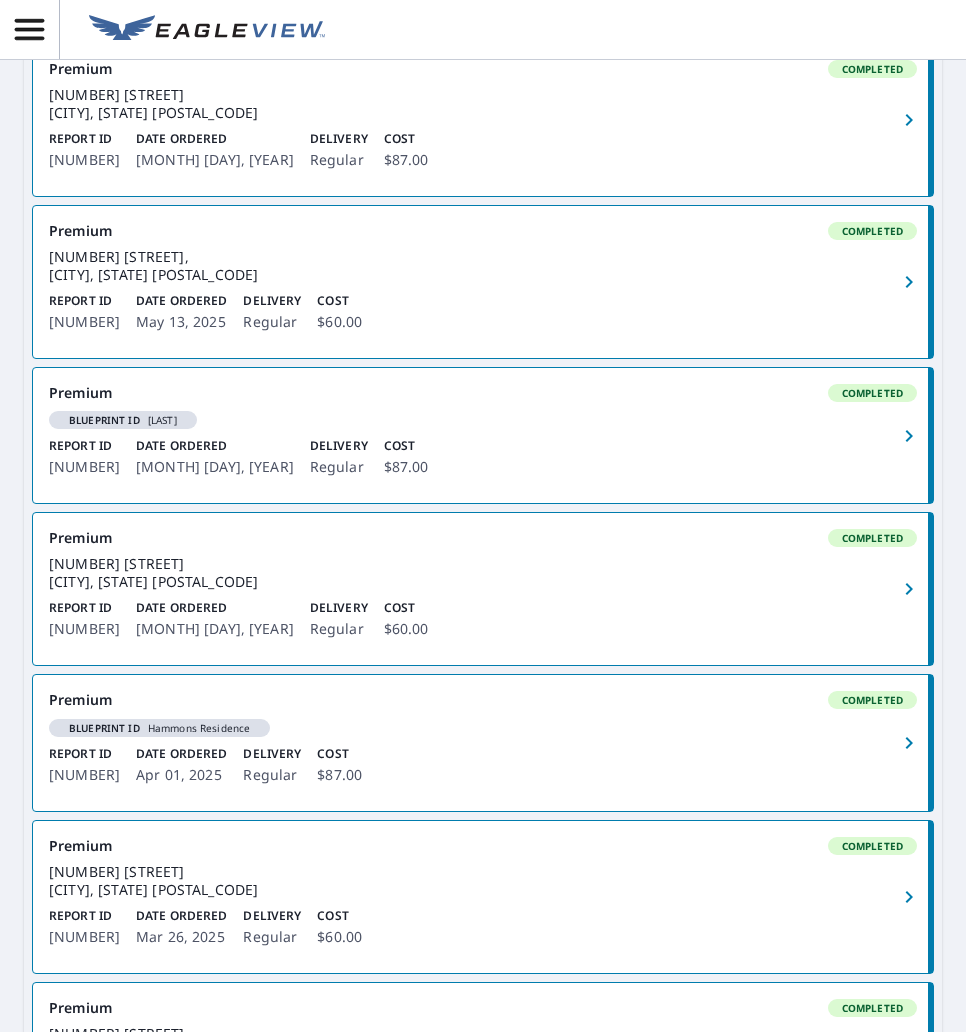 scroll, scrollTop: 685, scrollLeft: 0, axis: vertical 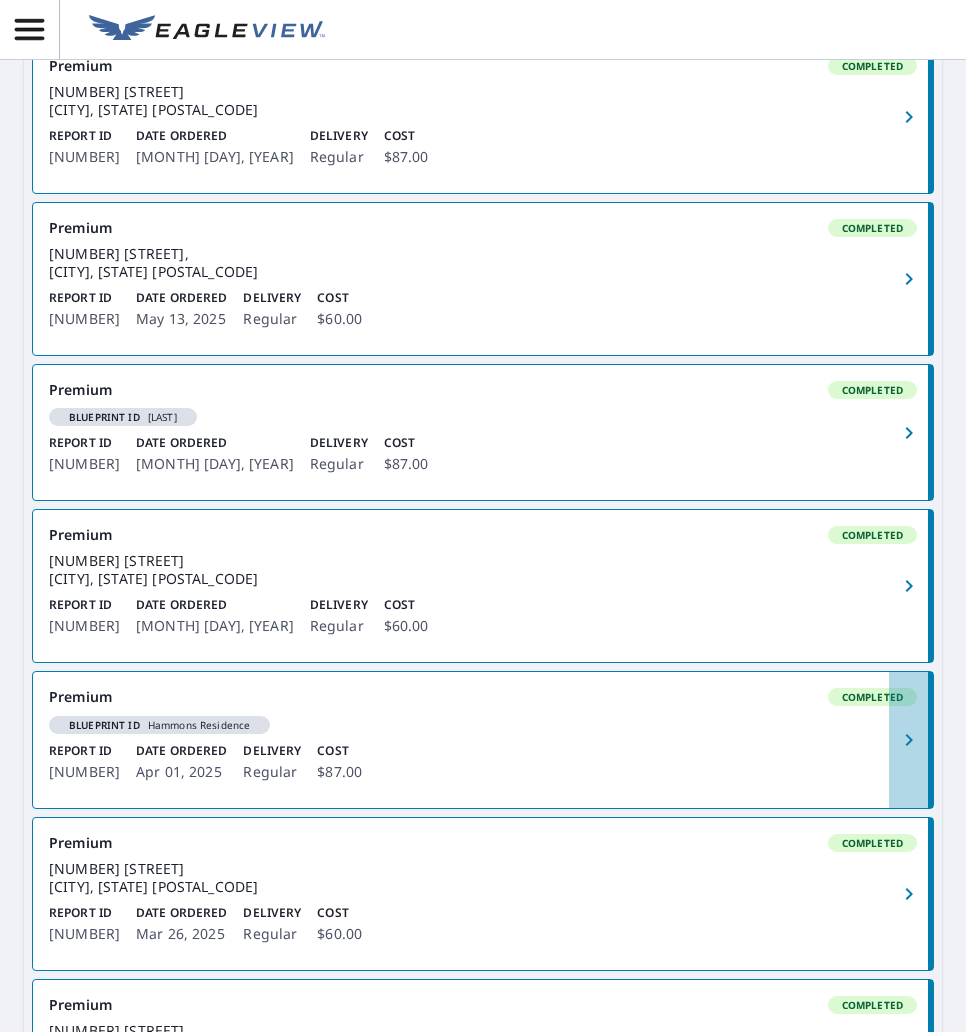 click 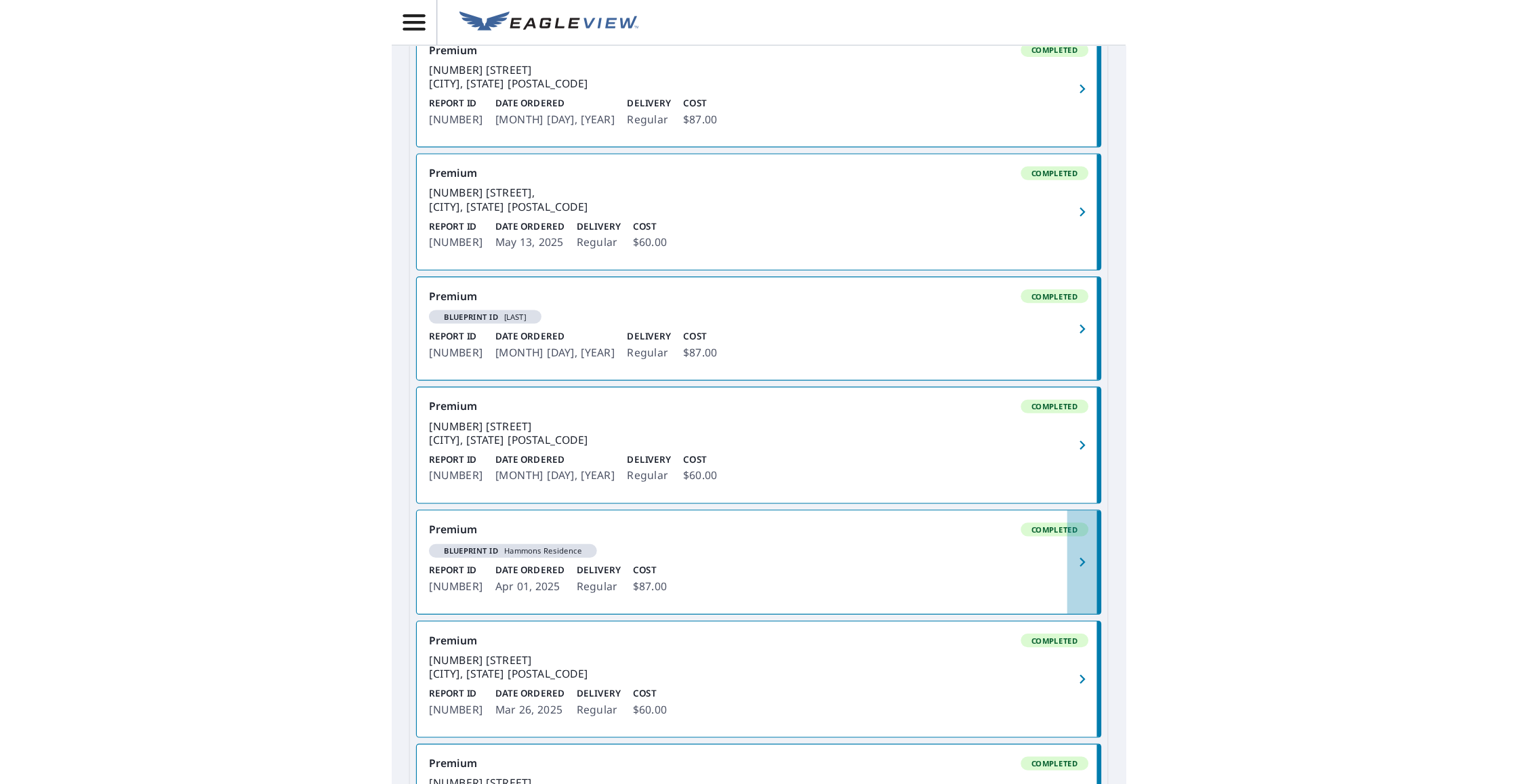 scroll, scrollTop: 0, scrollLeft: 0, axis: both 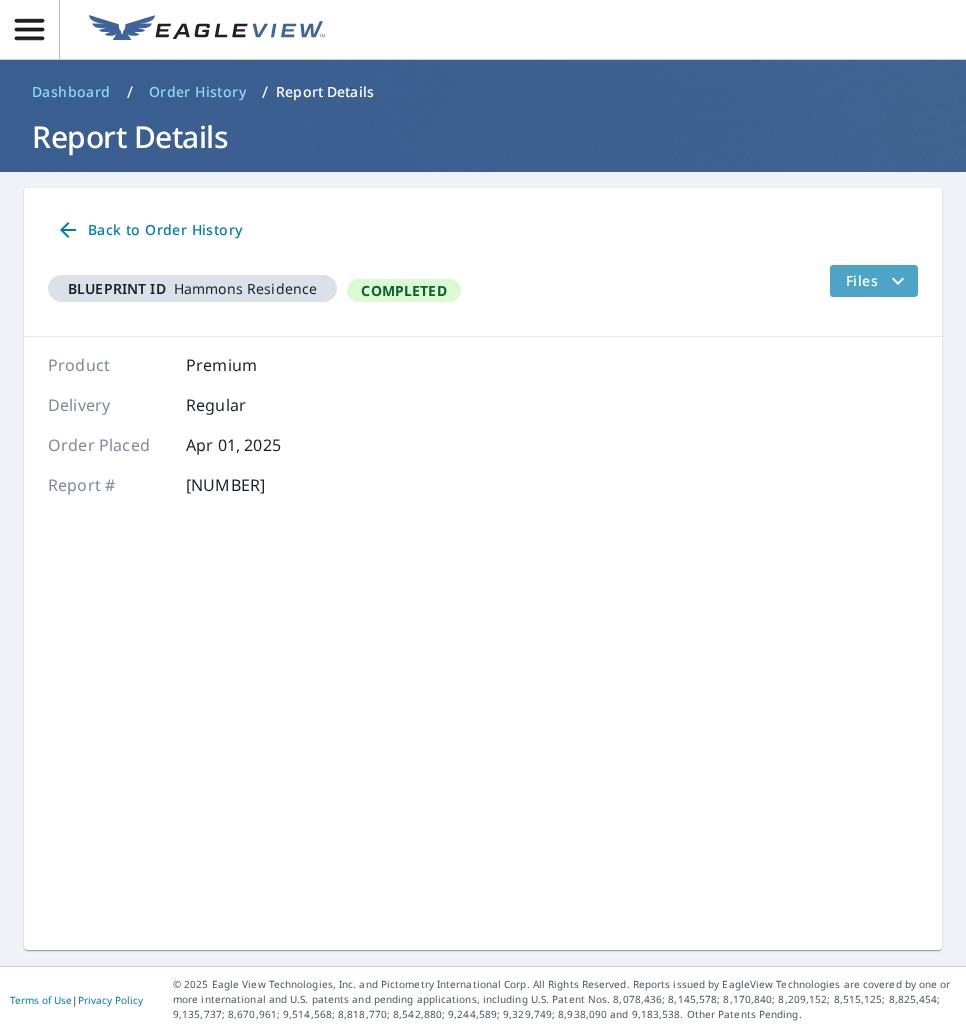 click 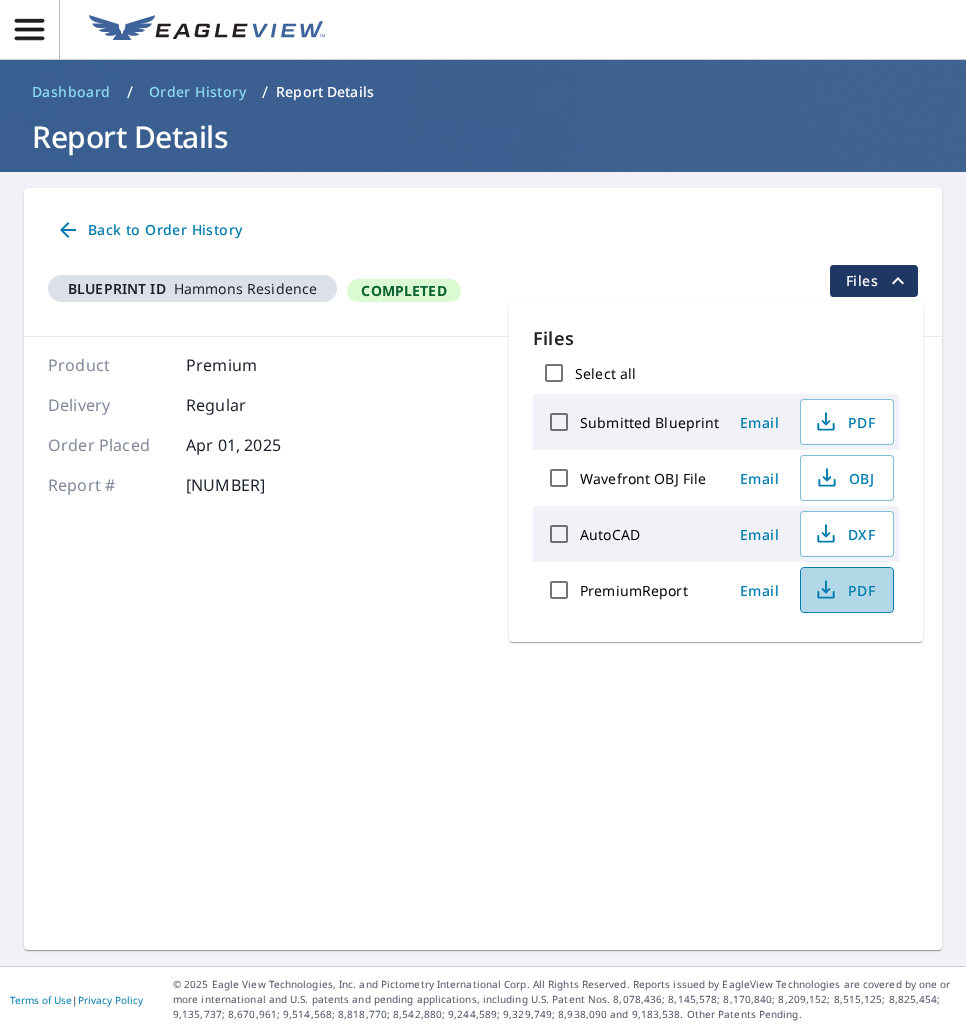 click on "PDF" at bounding box center (845, 590) 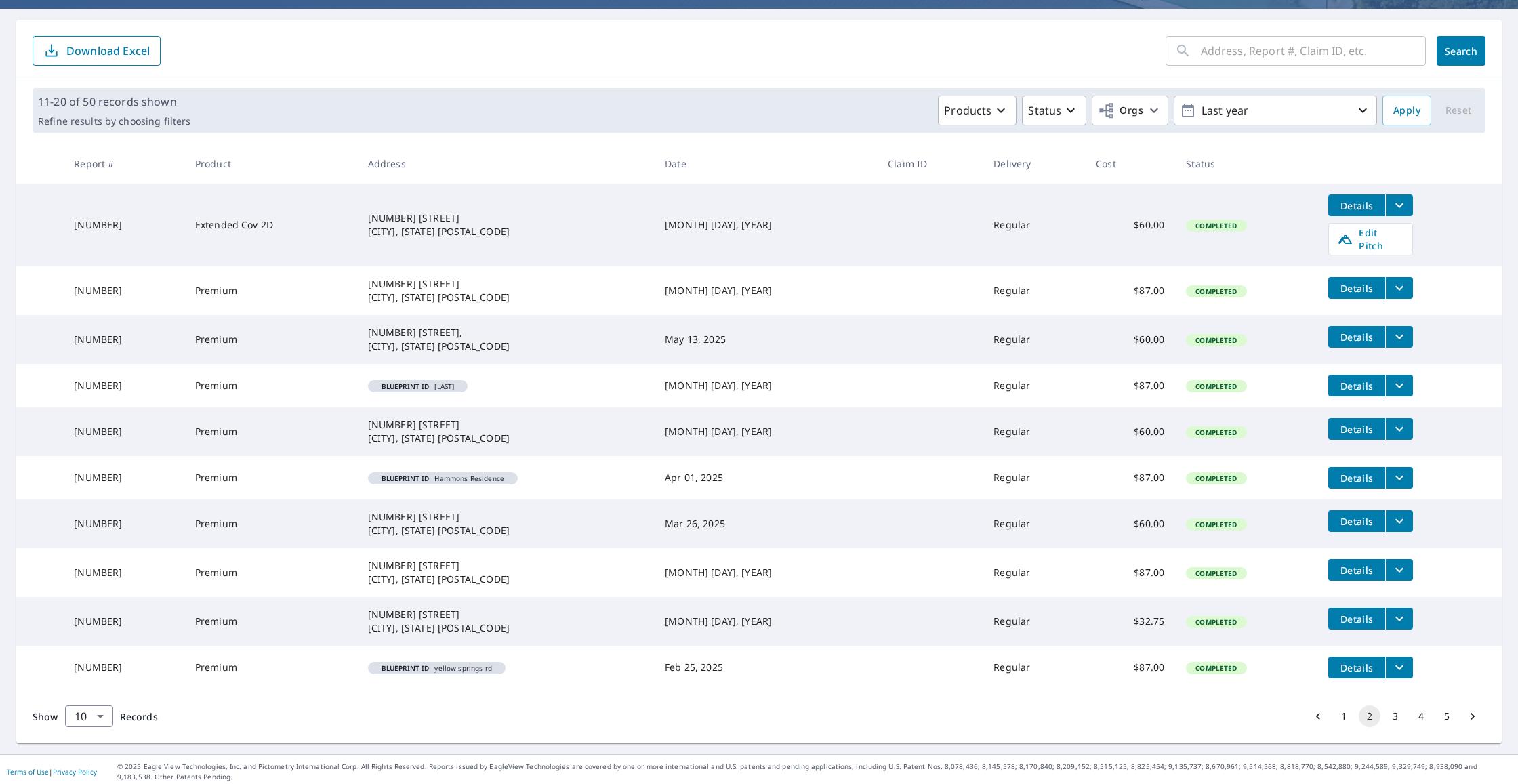 scroll, scrollTop: 112, scrollLeft: 0, axis: vertical 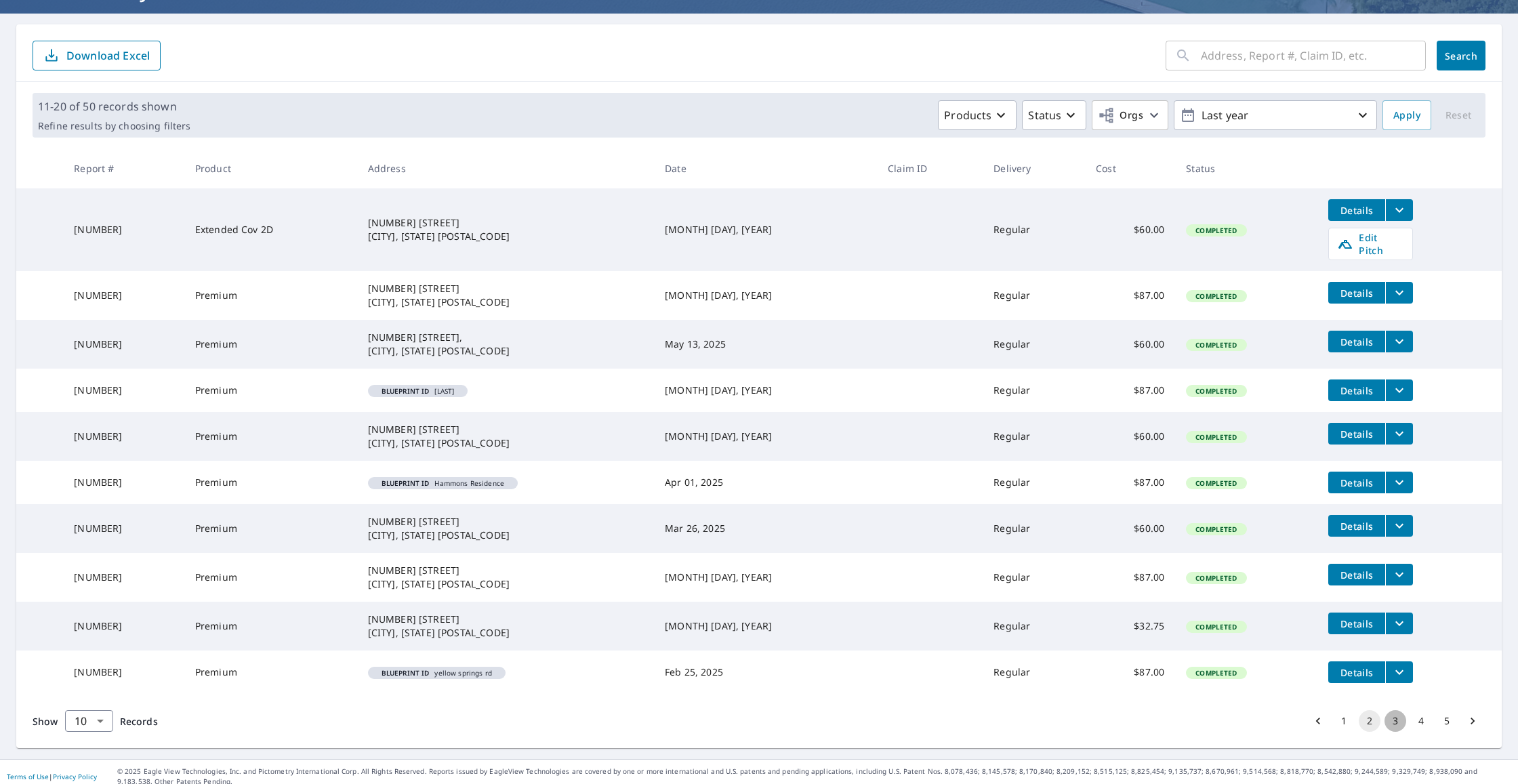 click on "3" at bounding box center (1395, 721) 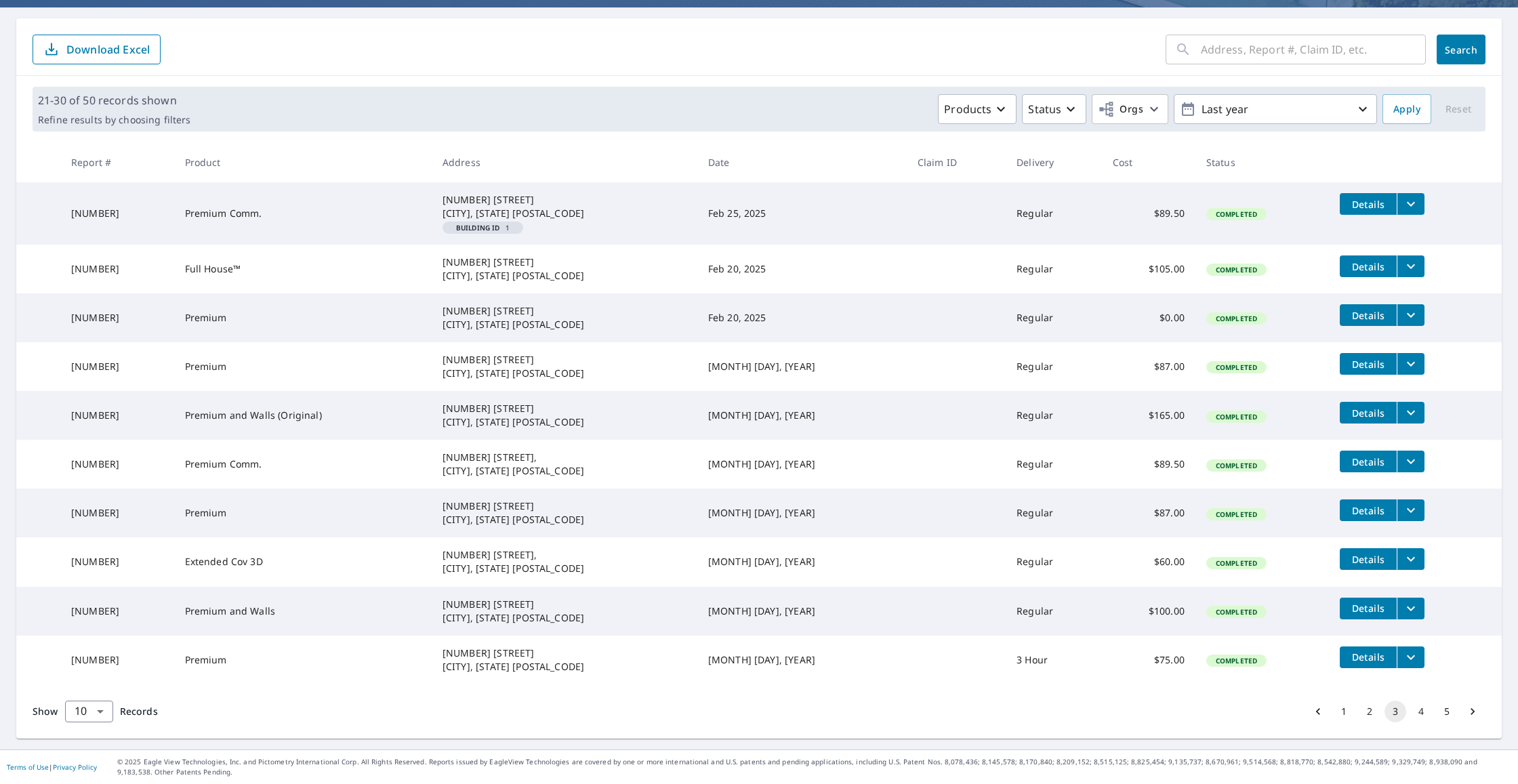 scroll, scrollTop: 117, scrollLeft: 0, axis: vertical 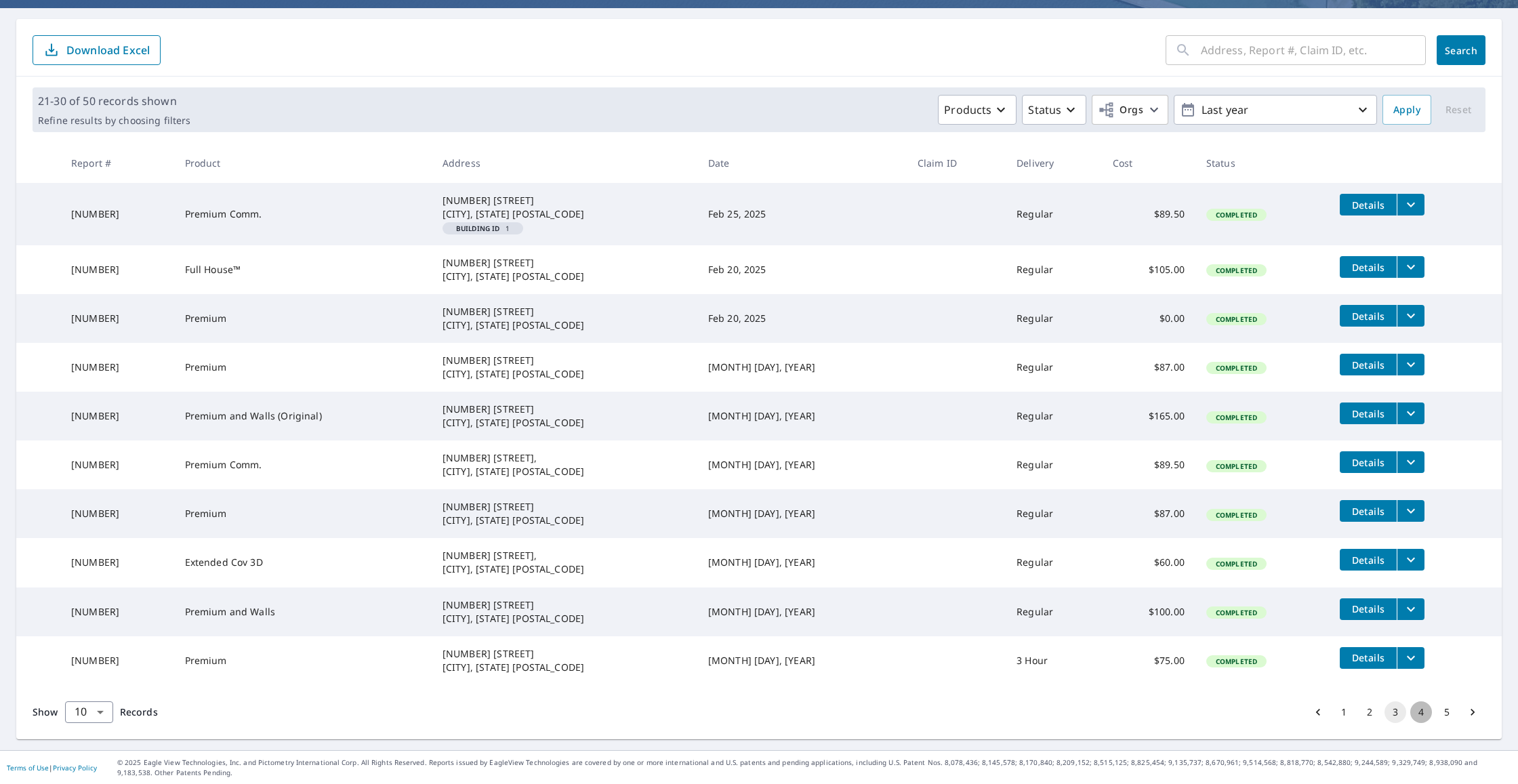 click on "4" at bounding box center (1421, 712) 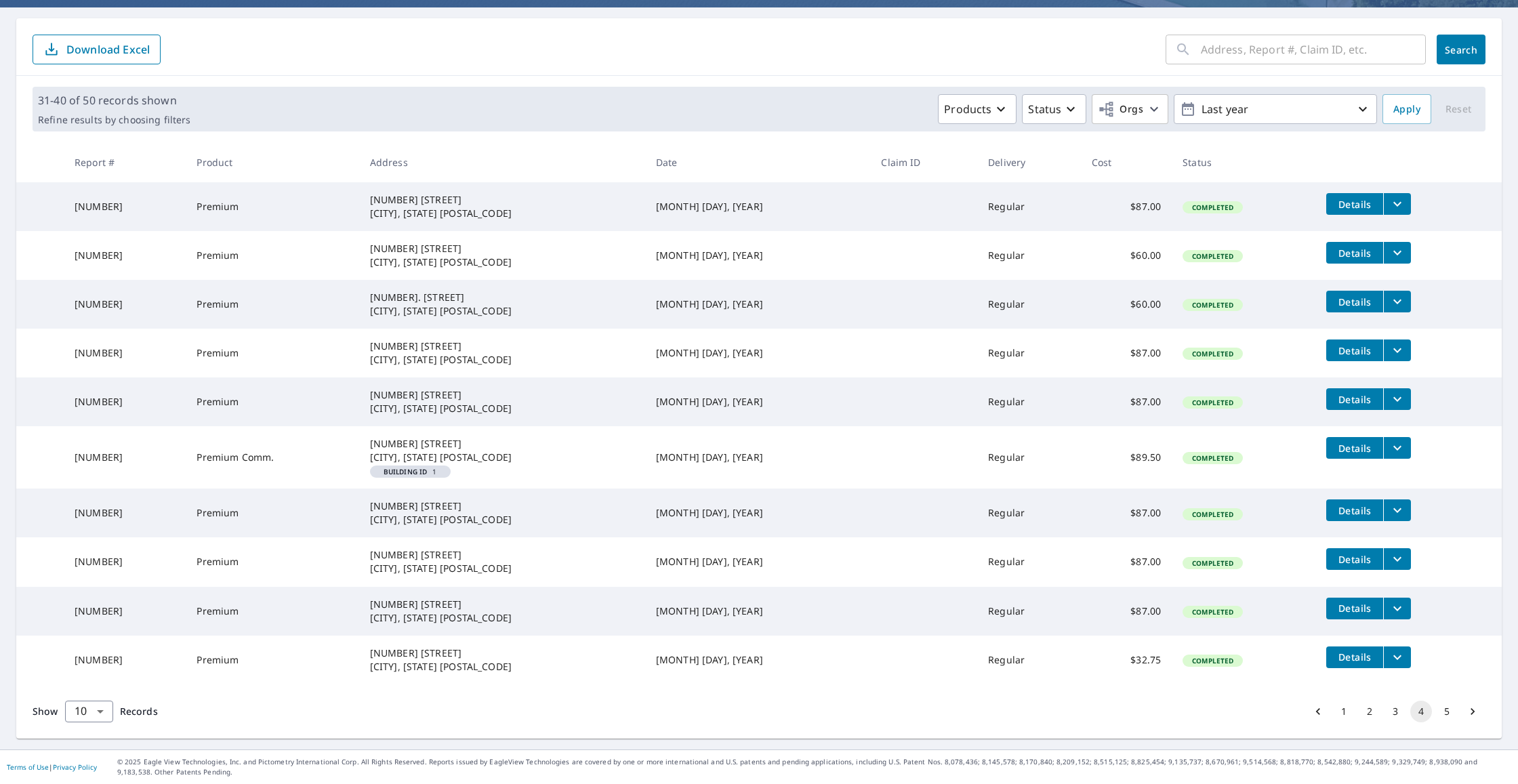 scroll, scrollTop: 117, scrollLeft: 0, axis: vertical 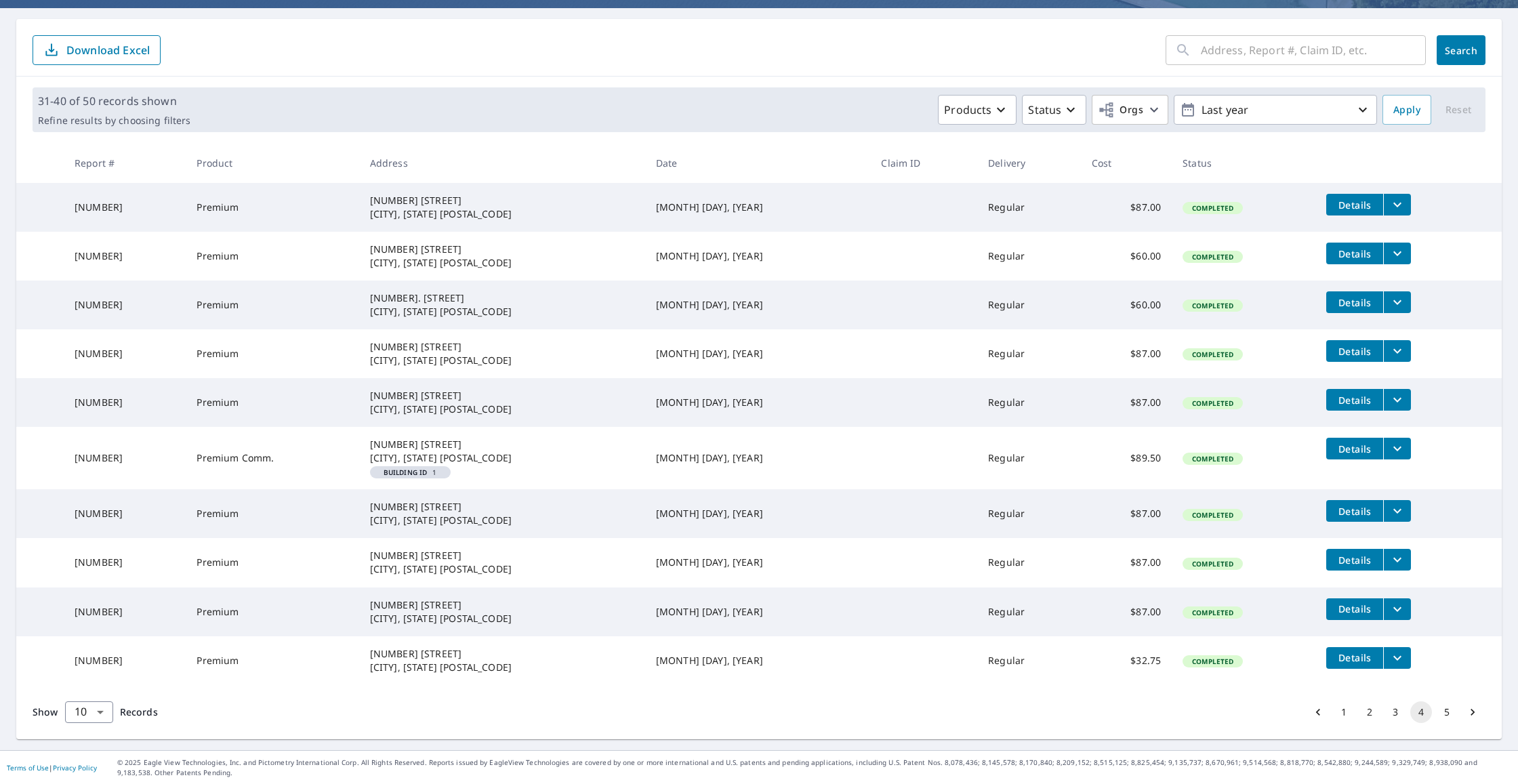 click on "5" at bounding box center (1447, 712) 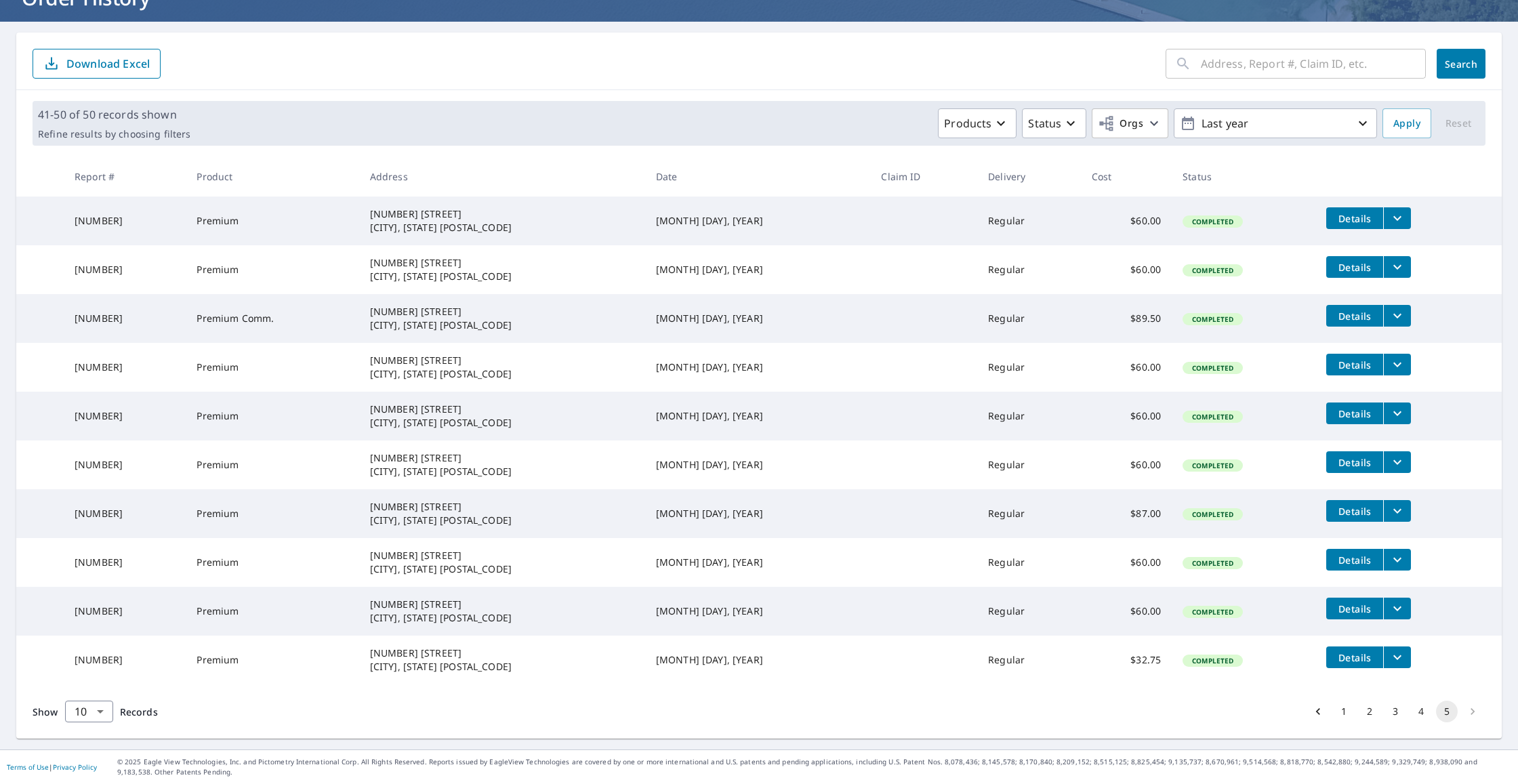 scroll, scrollTop: 104, scrollLeft: 0, axis: vertical 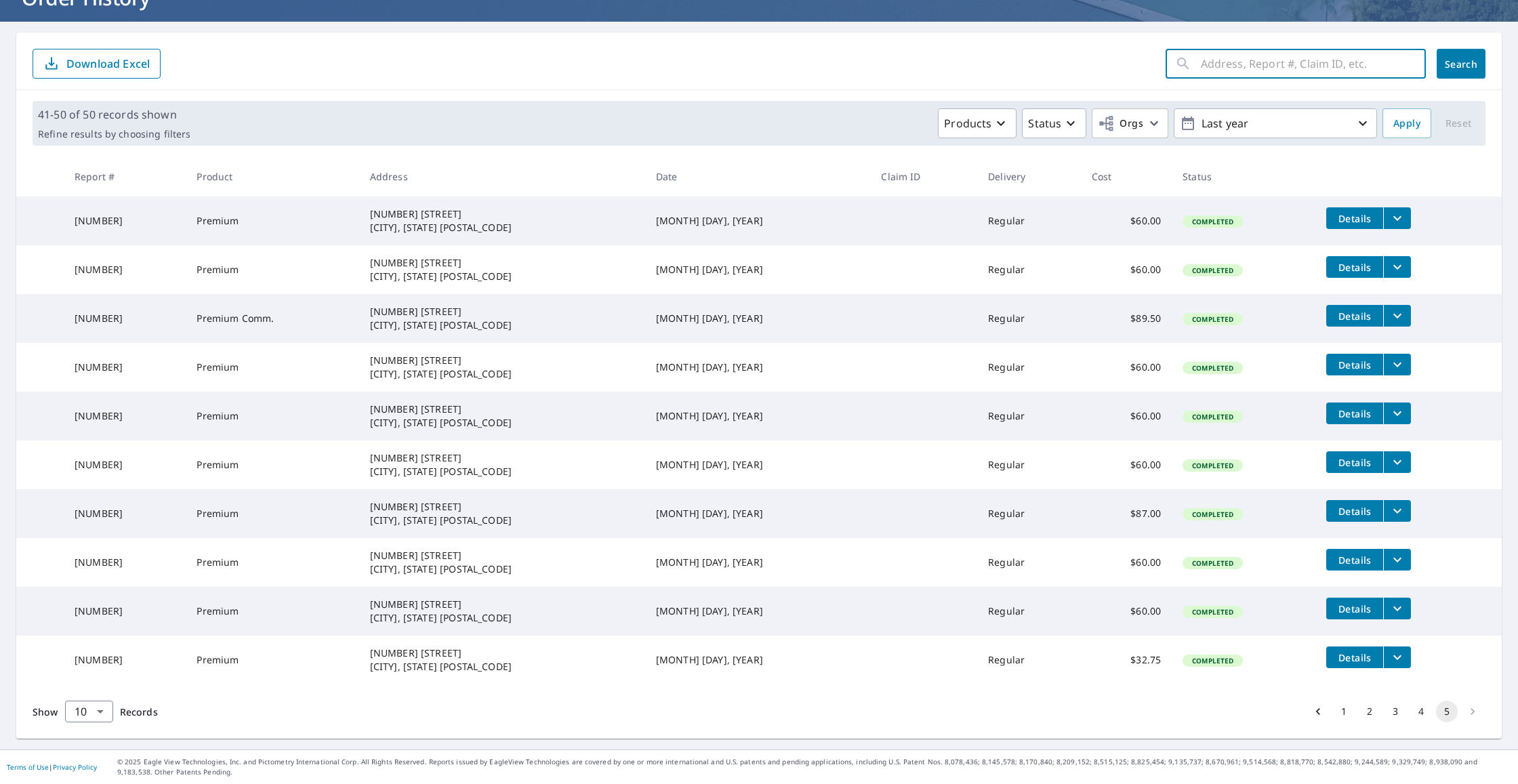 click at bounding box center (1313, 64) 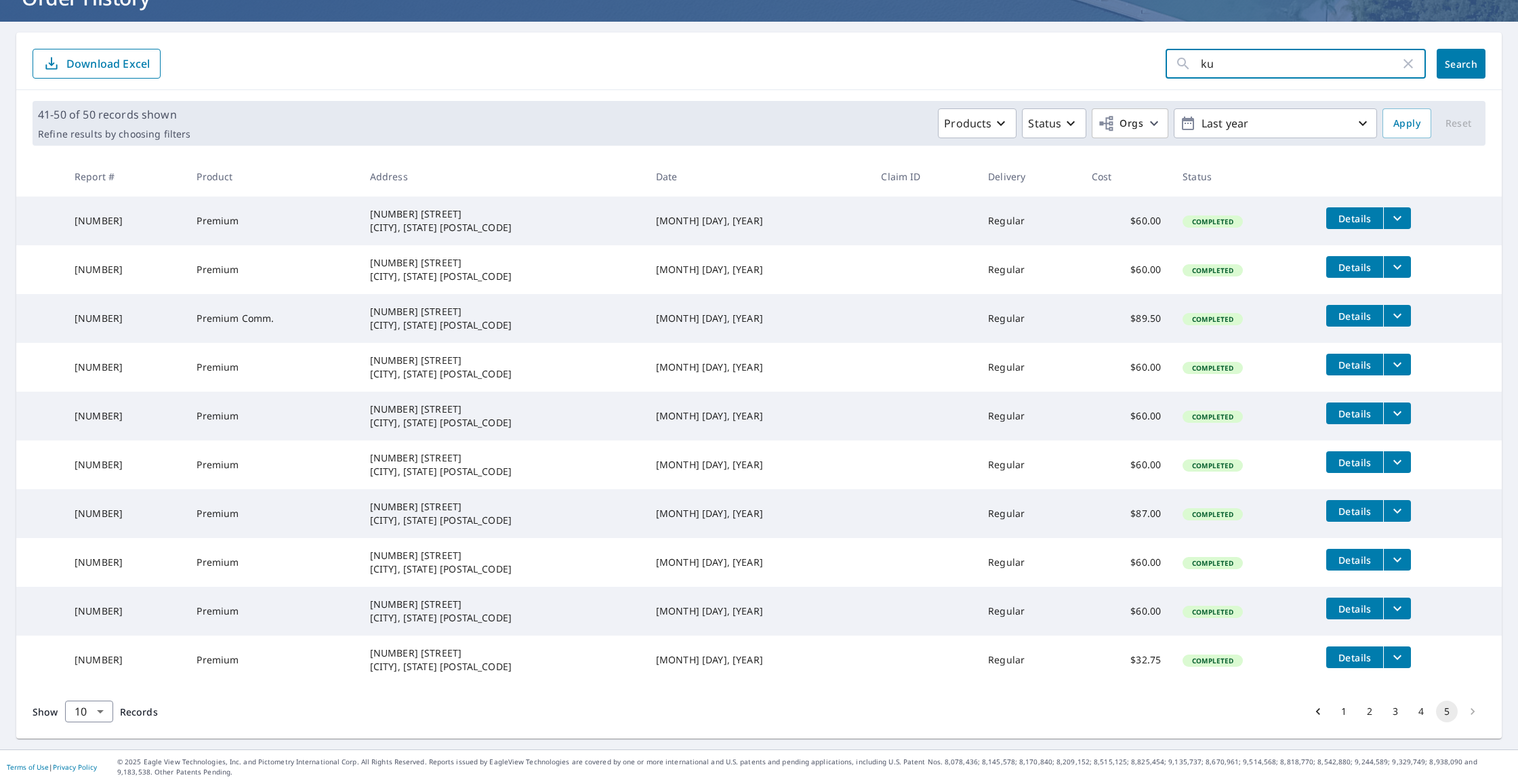 type on "k" 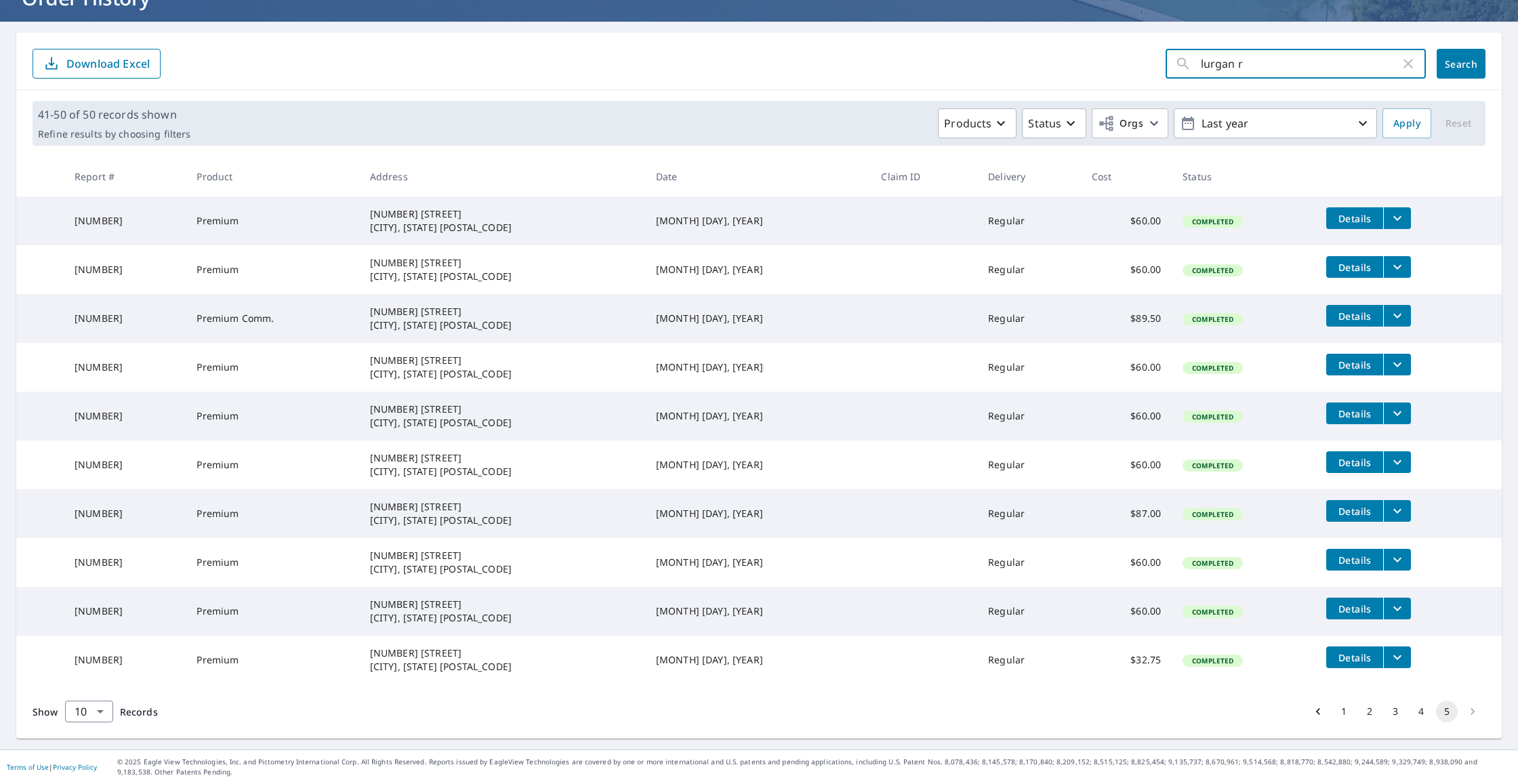 type on "lurgan rd" 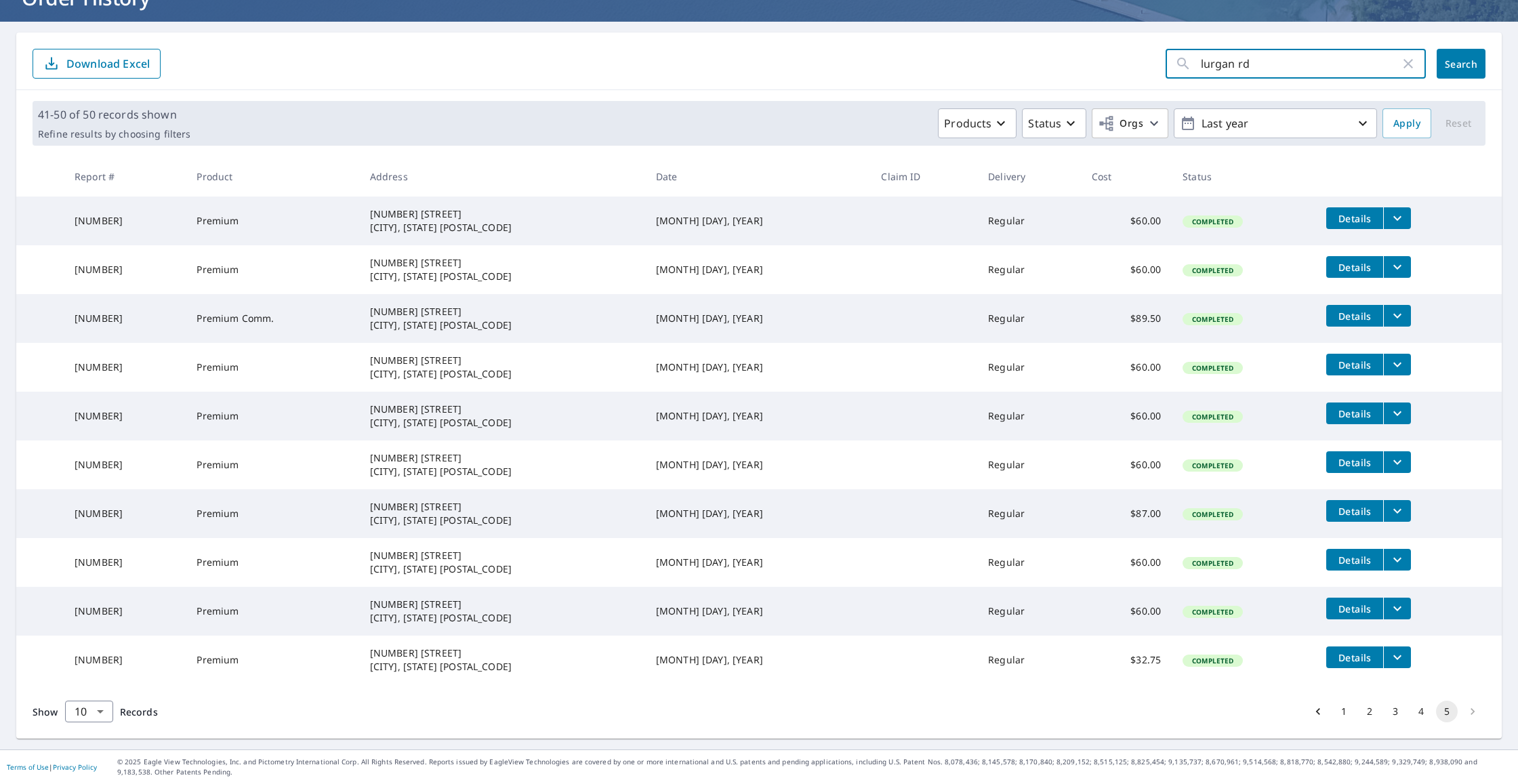 click on "Search" 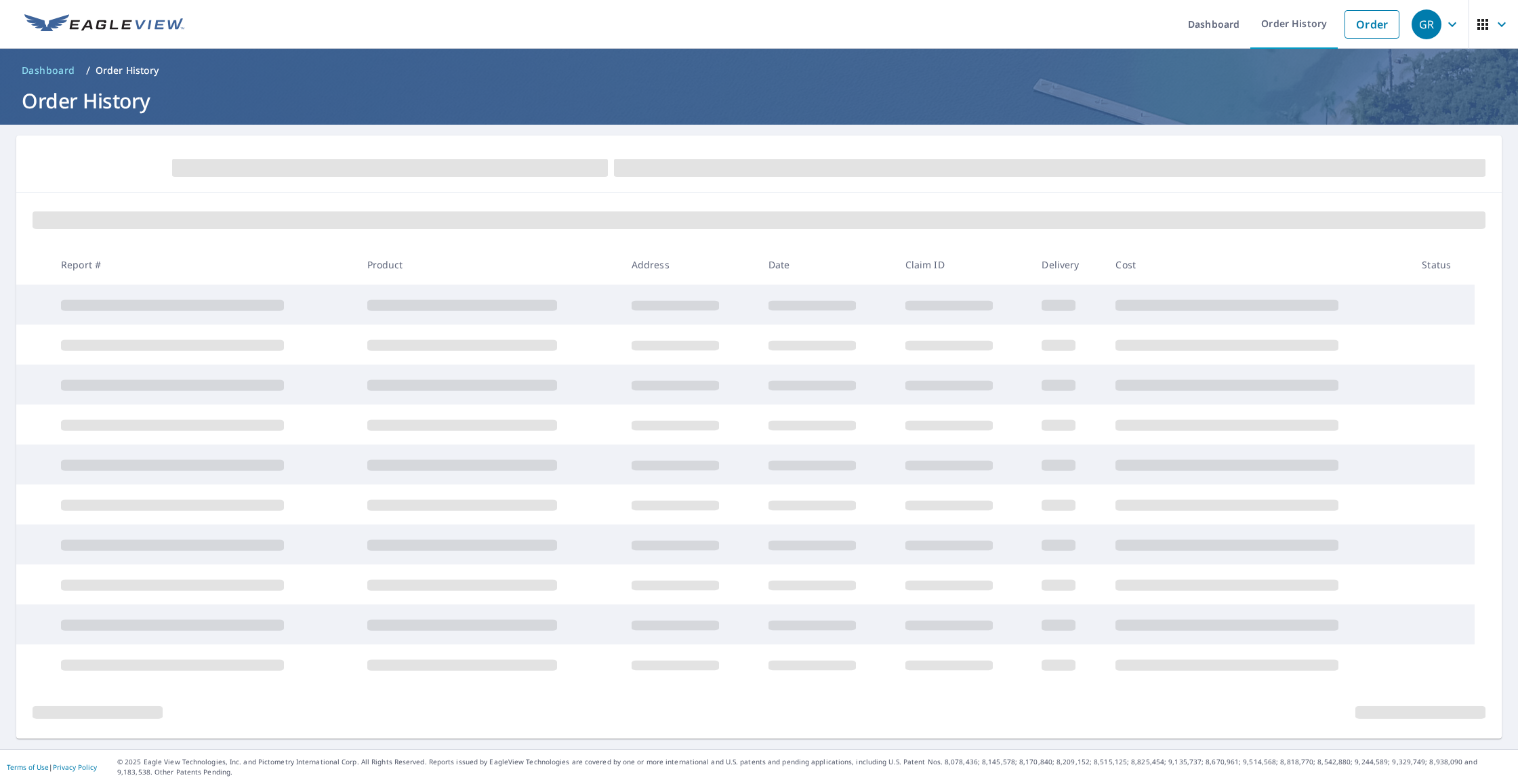scroll, scrollTop: 0, scrollLeft: 0, axis: both 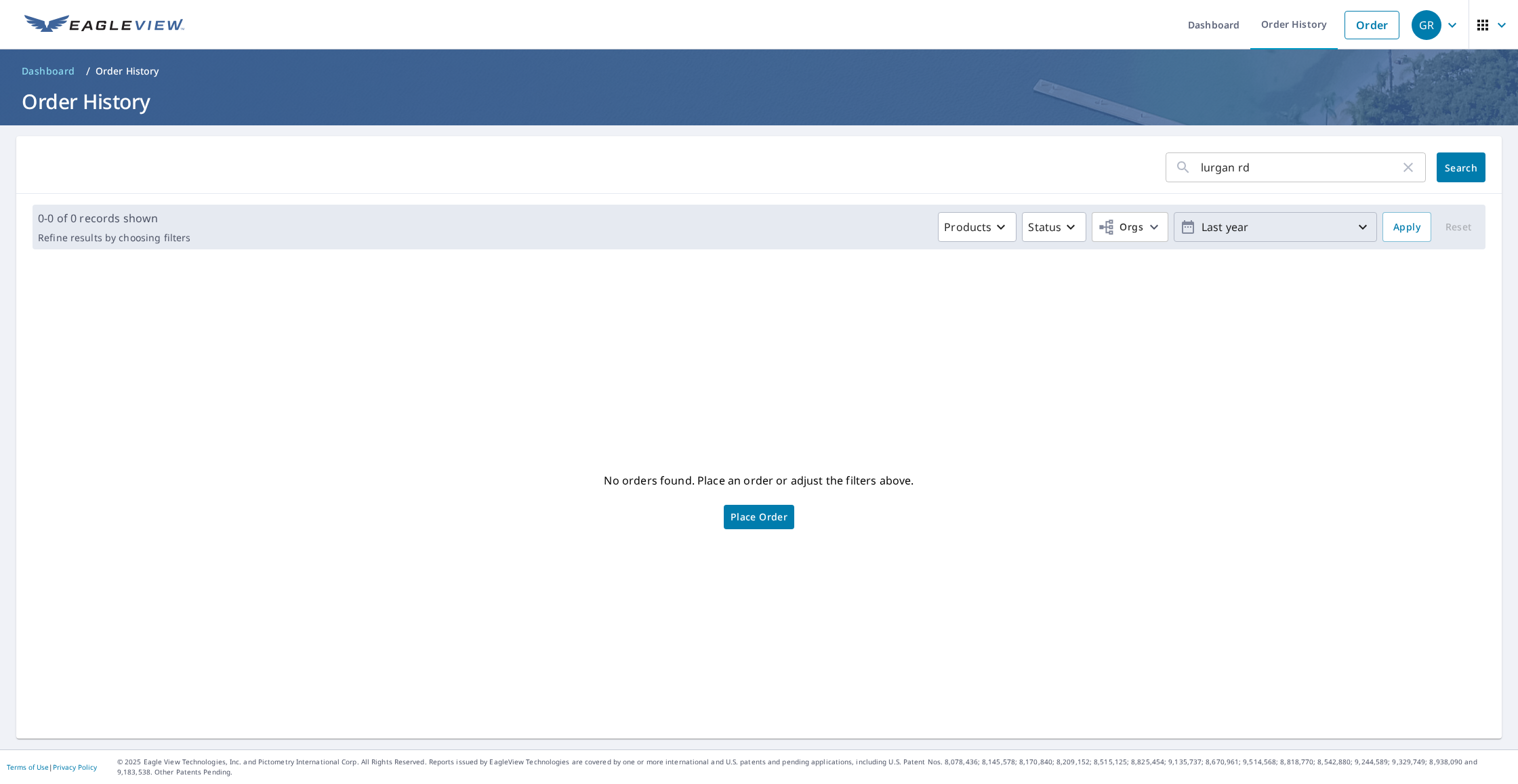 click 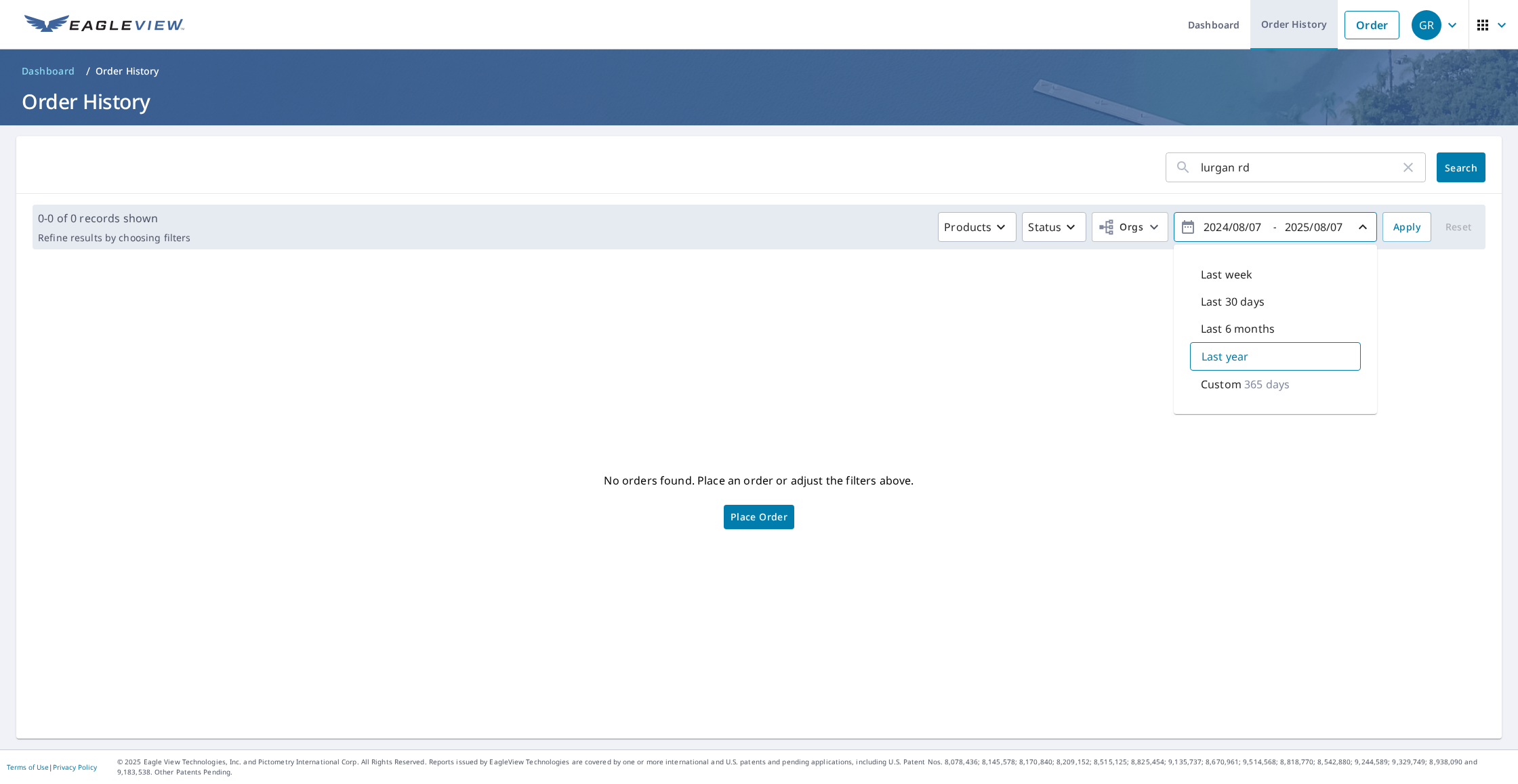 click on "Order History" at bounding box center [1294, 24] 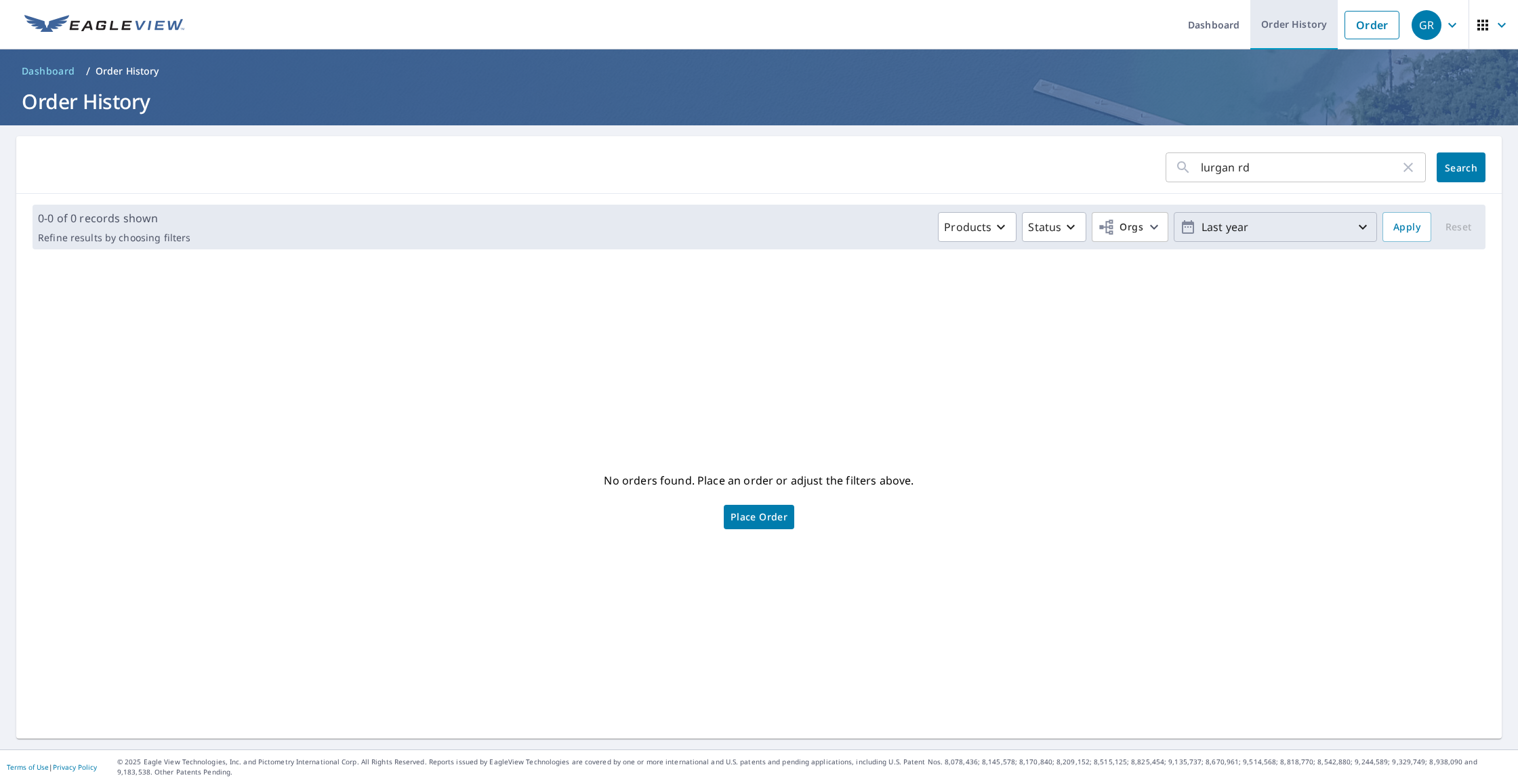click on "Order History" at bounding box center [1294, 24] 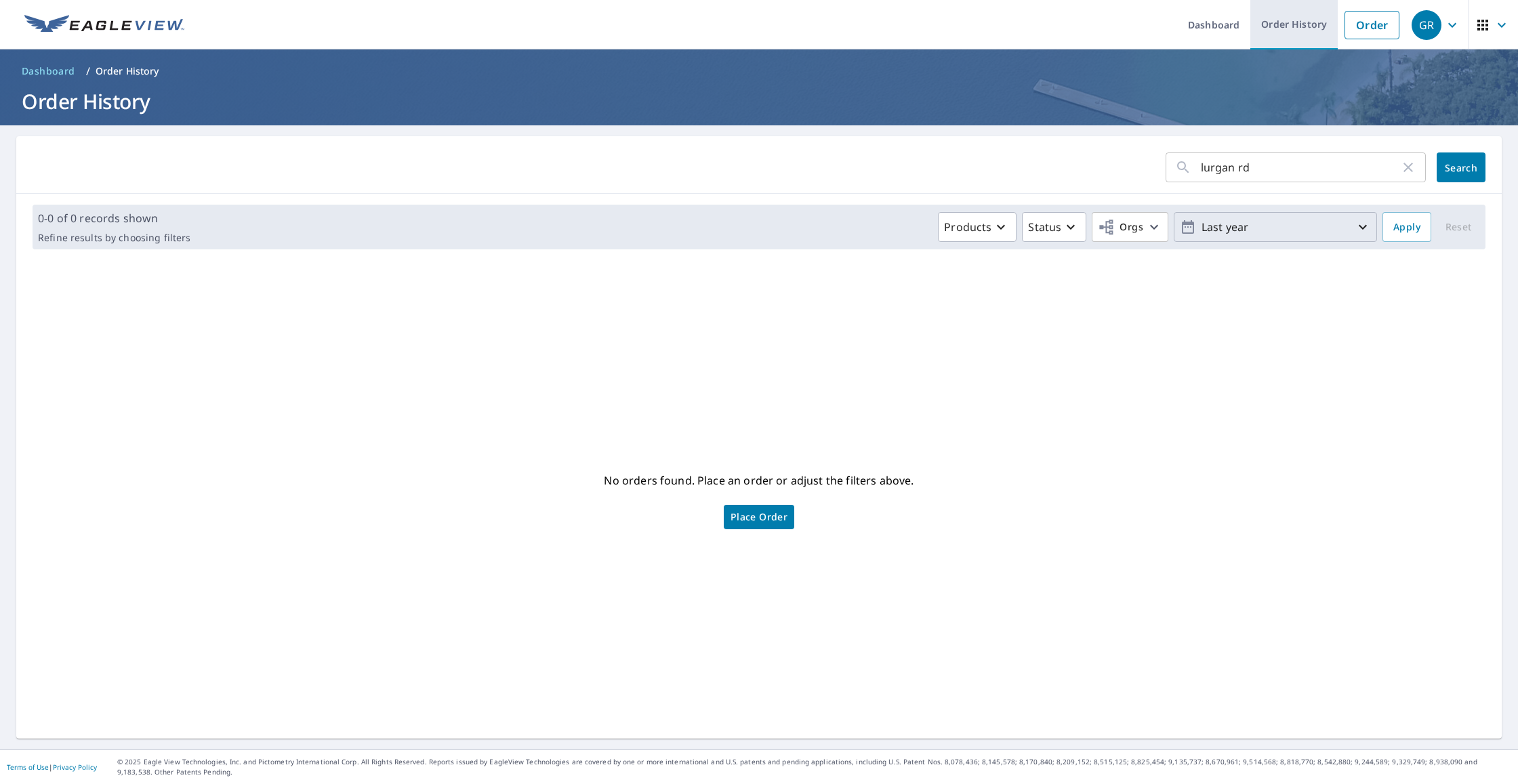 click on "Order History" at bounding box center (1294, 24) 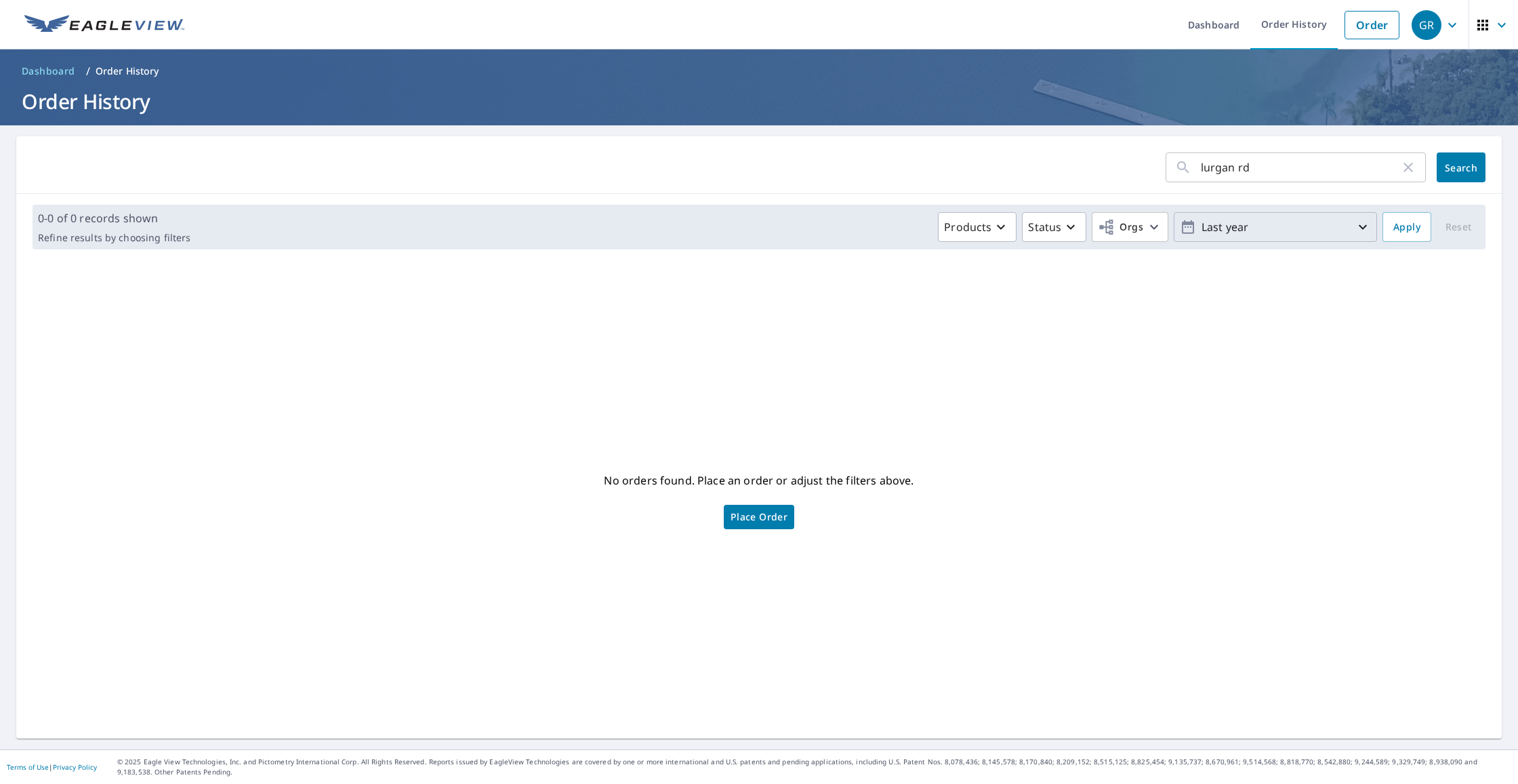 click 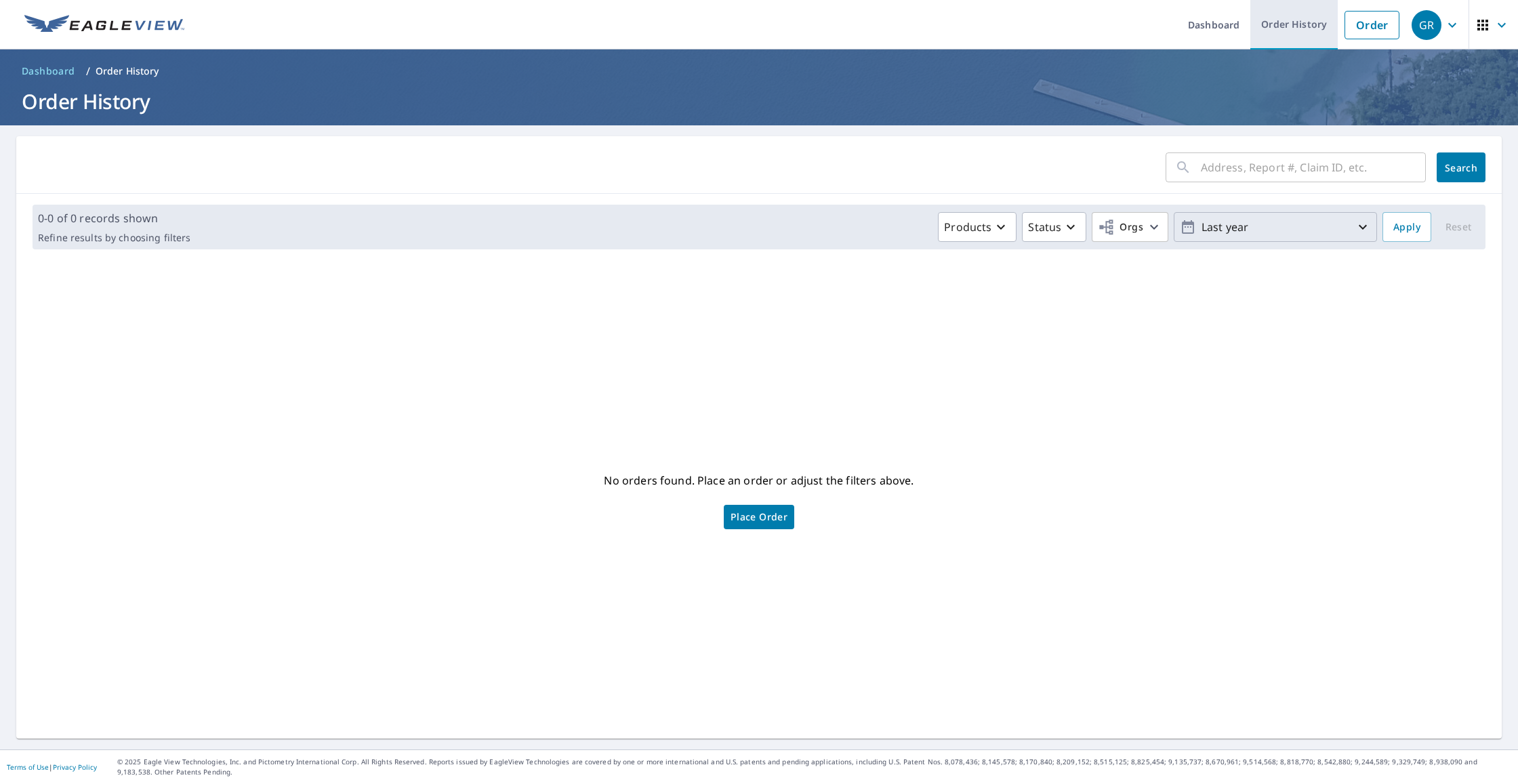click on "Order History" at bounding box center [1294, 24] 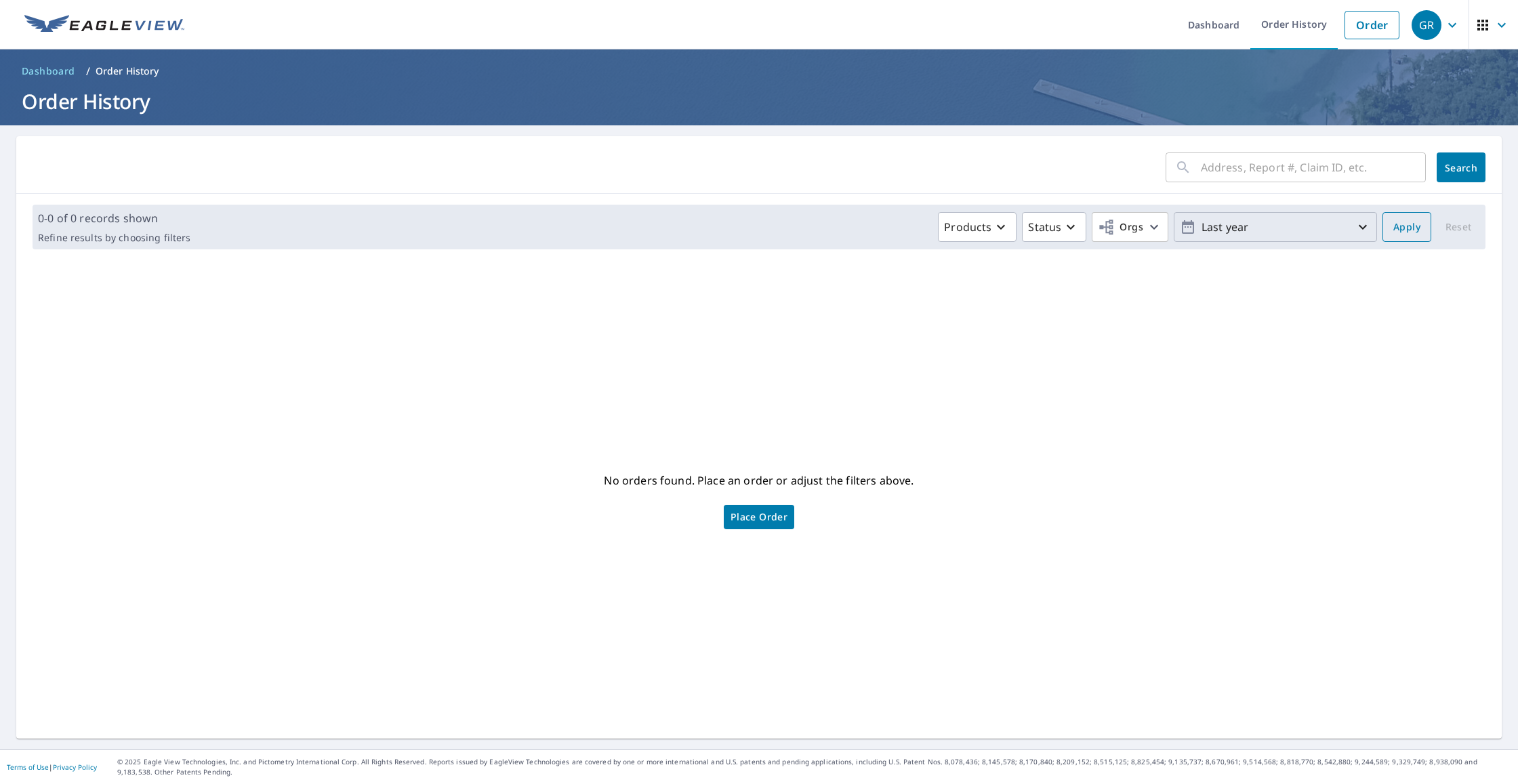 click on "Apply" at bounding box center [1407, 227] 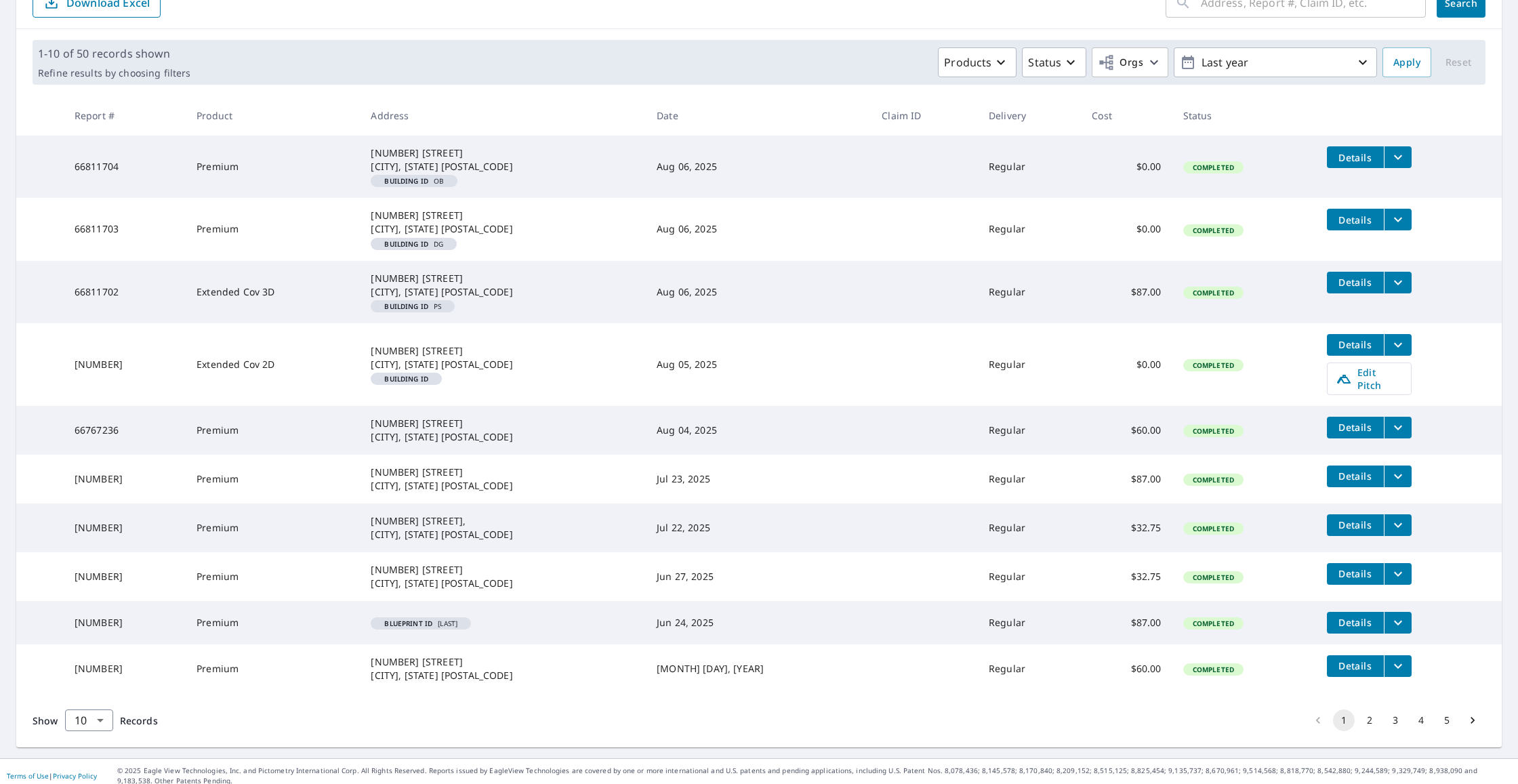 scroll, scrollTop: 164, scrollLeft: 0, axis: vertical 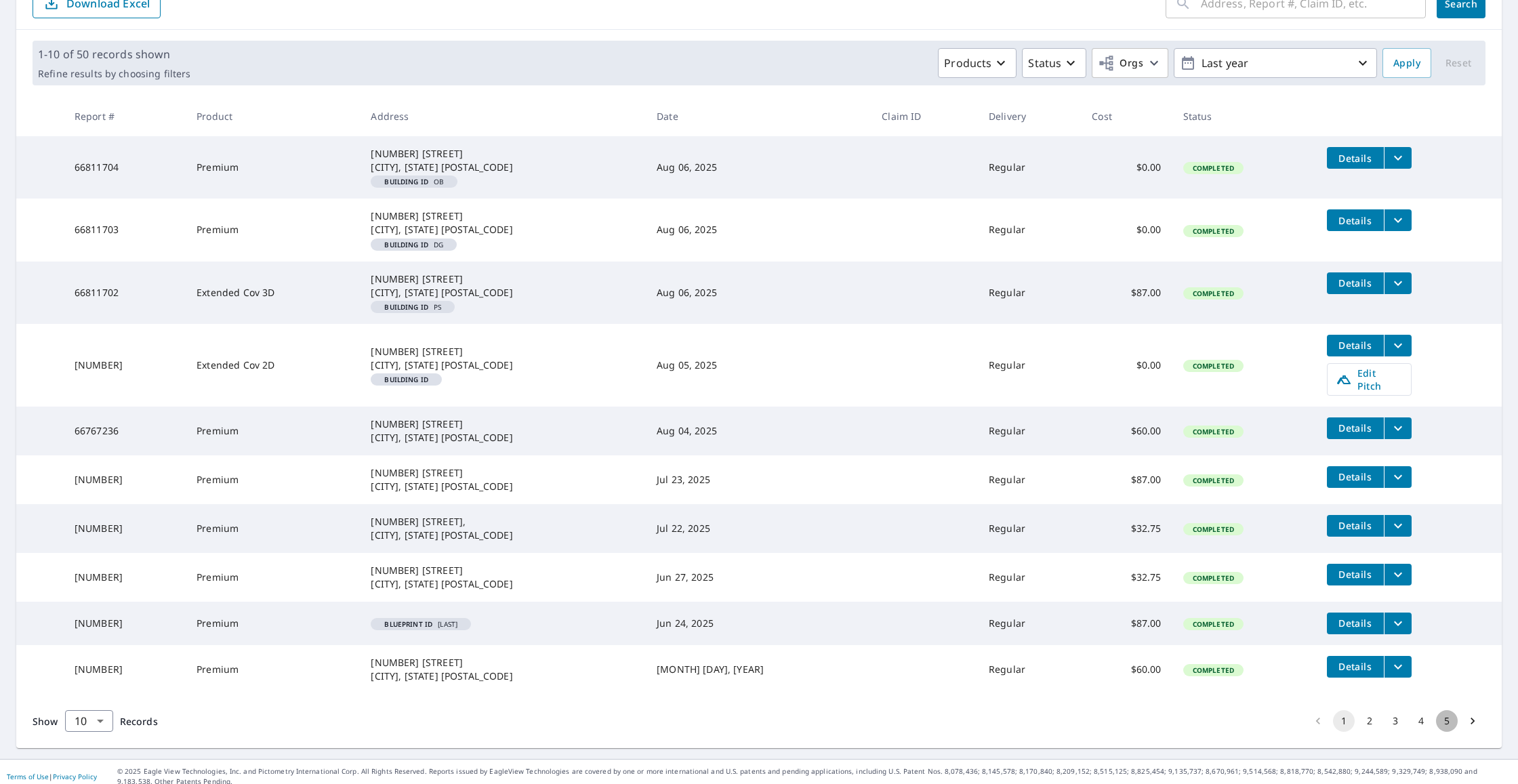 click on "5" at bounding box center (1447, 721) 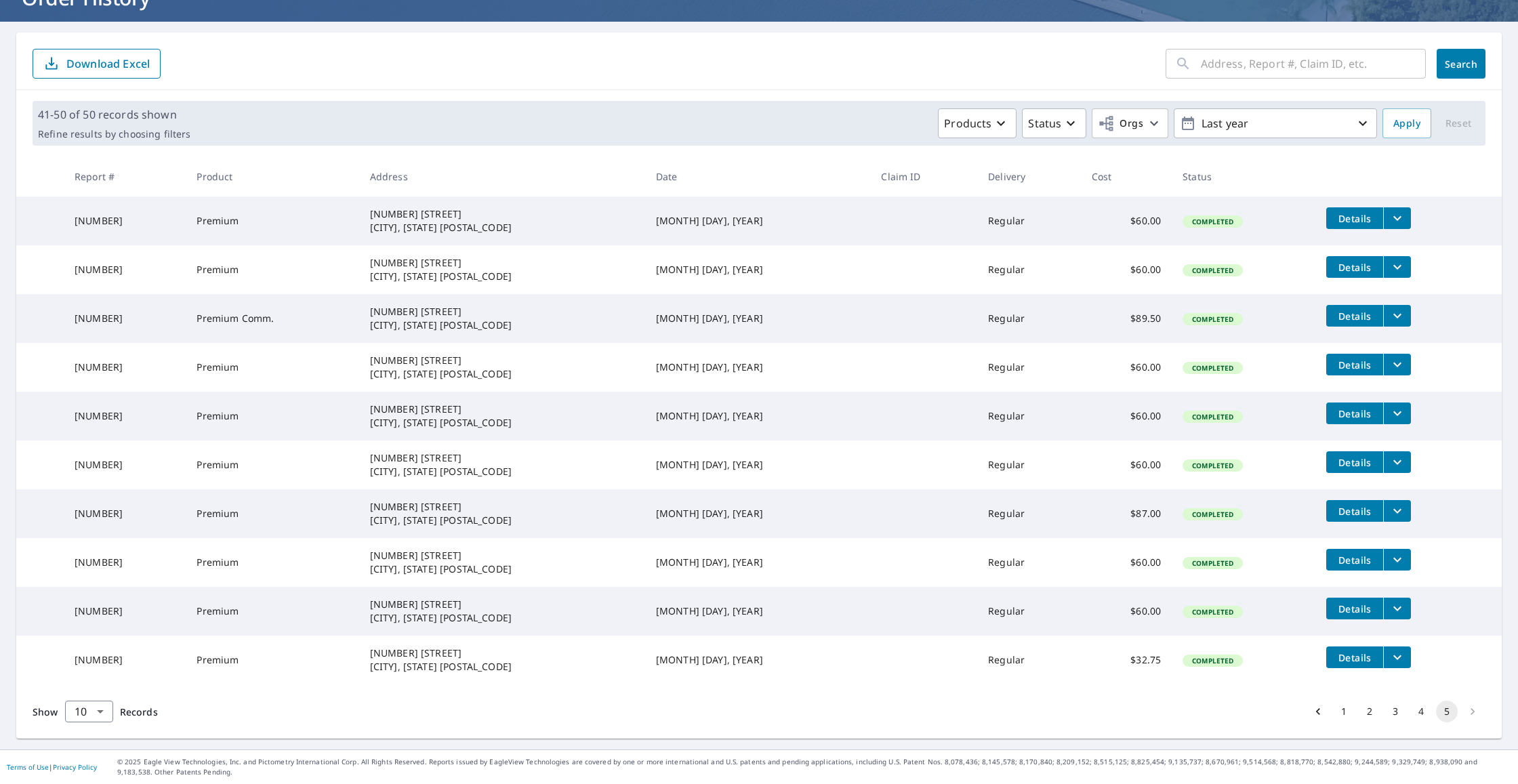 scroll, scrollTop: 104, scrollLeft: 0, axis: vertical 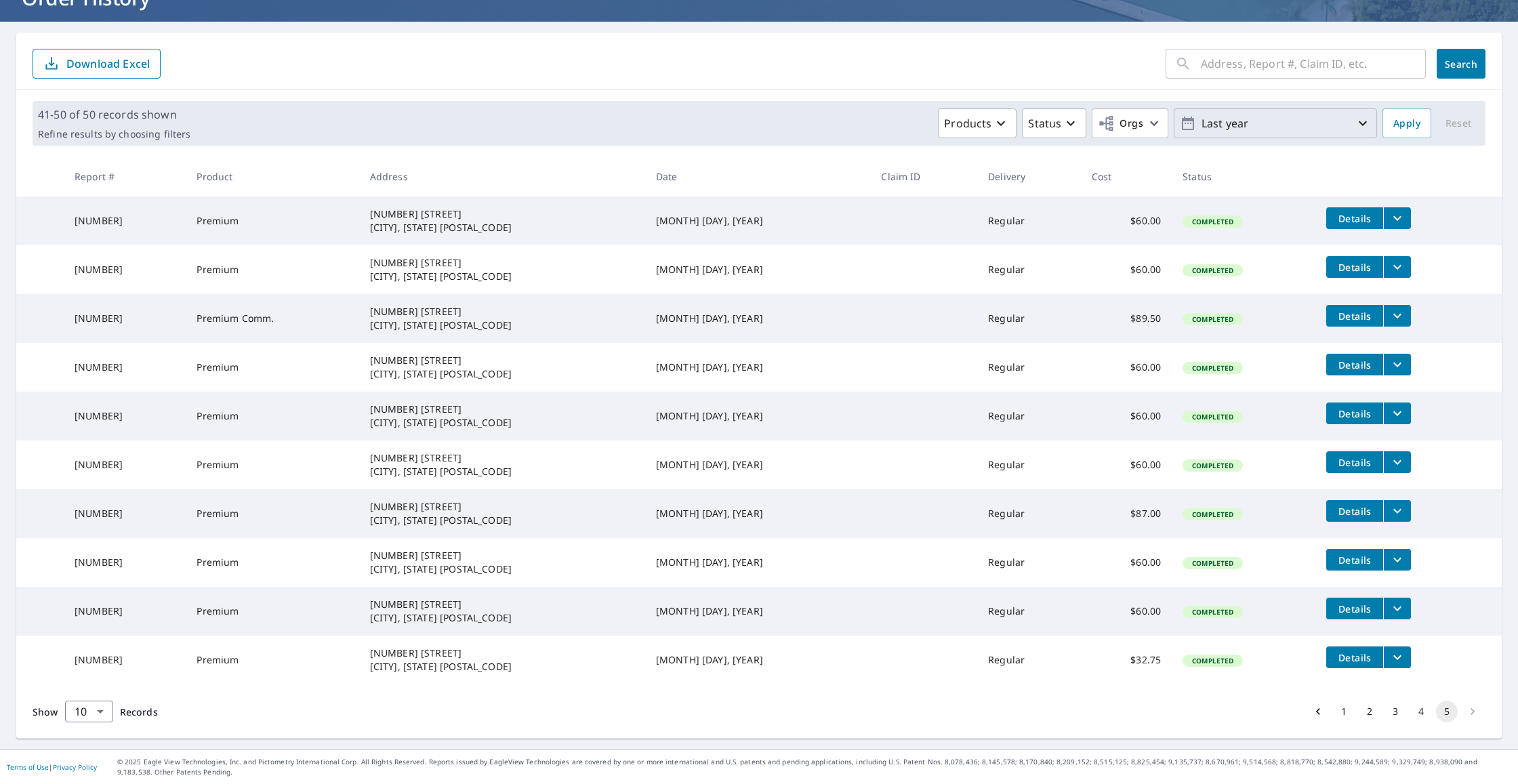 click on "Last year" at bounding box center (1275, 123) 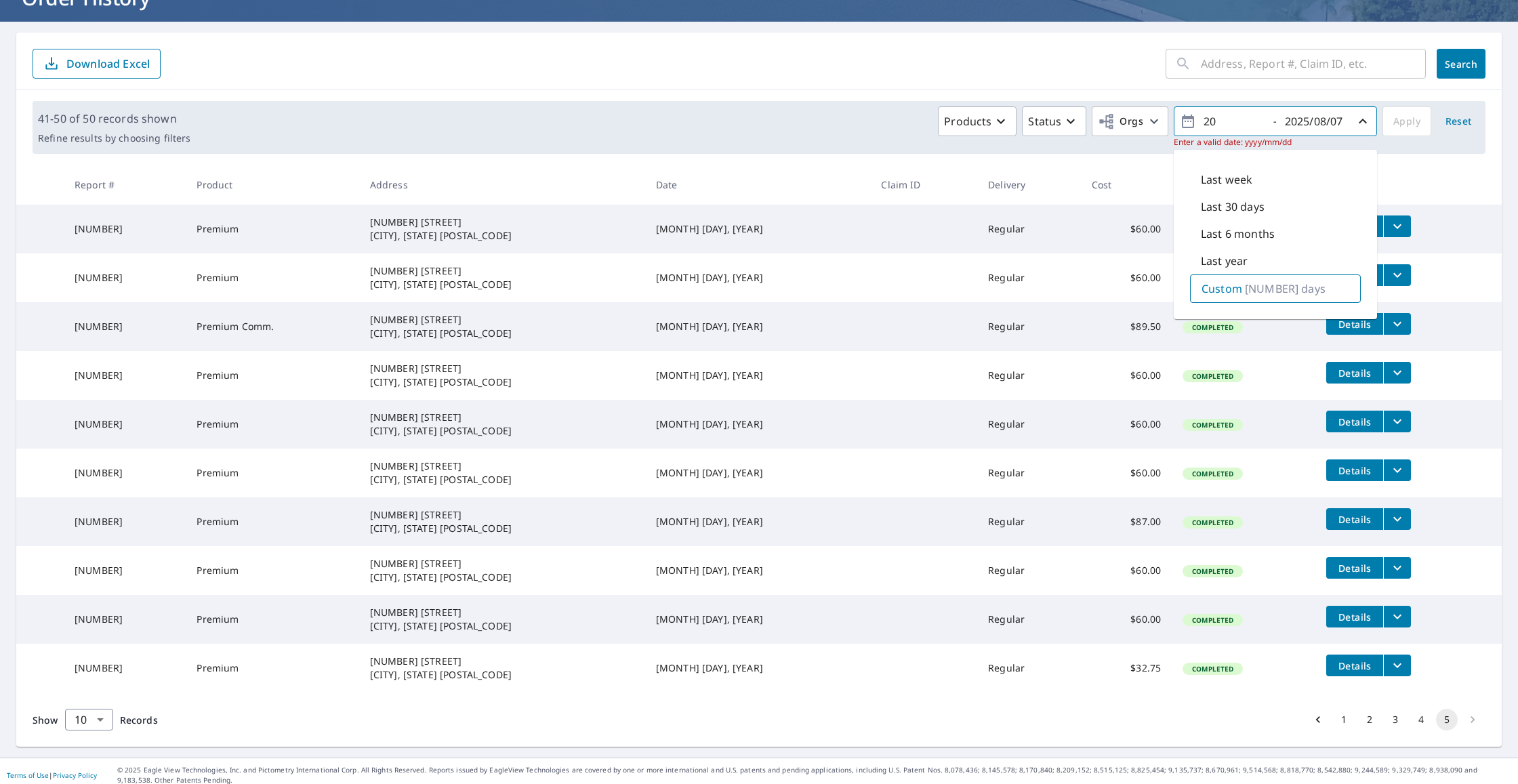 type on "2" 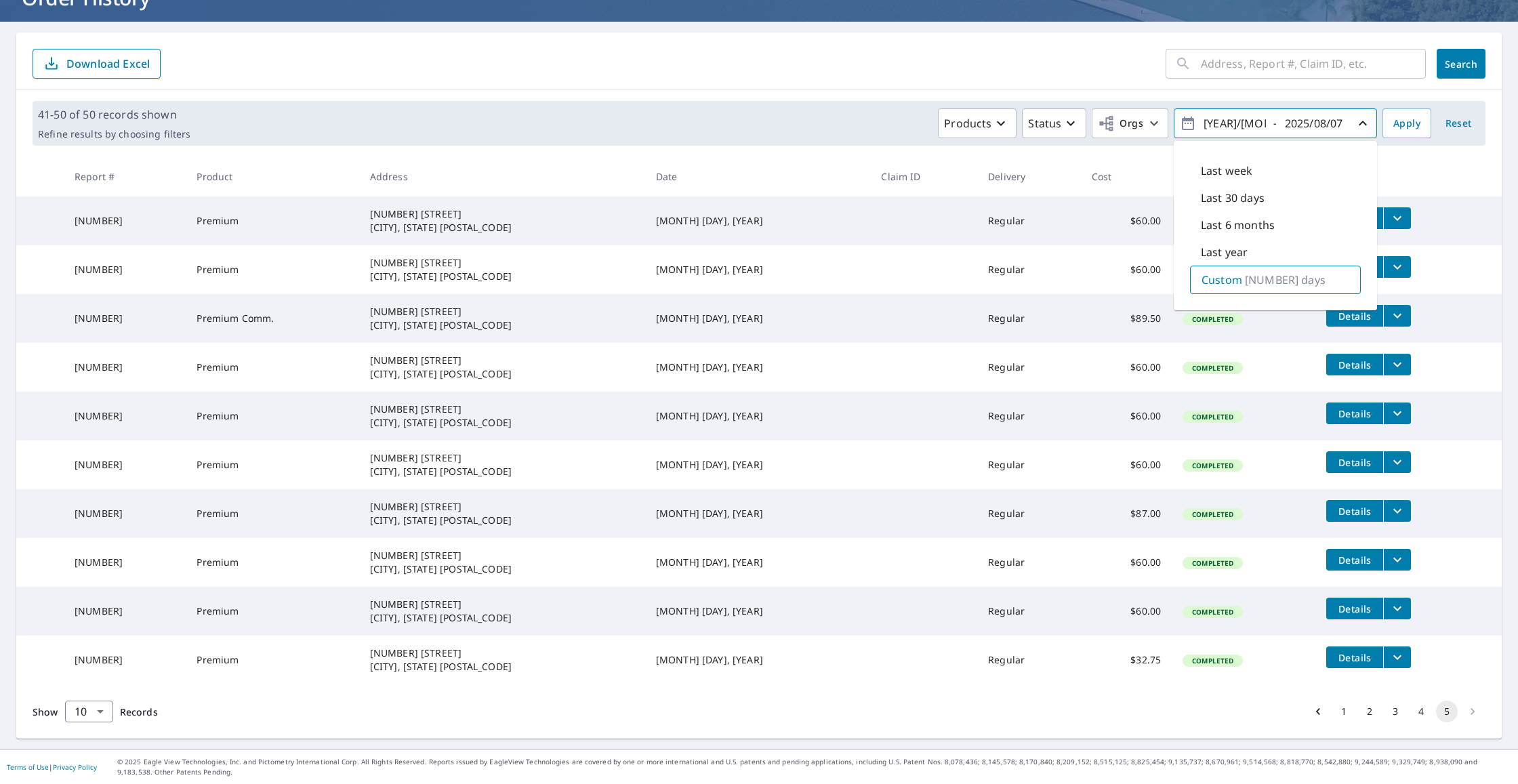 type on "[YEAR]/[MONTH]/[DAY]" 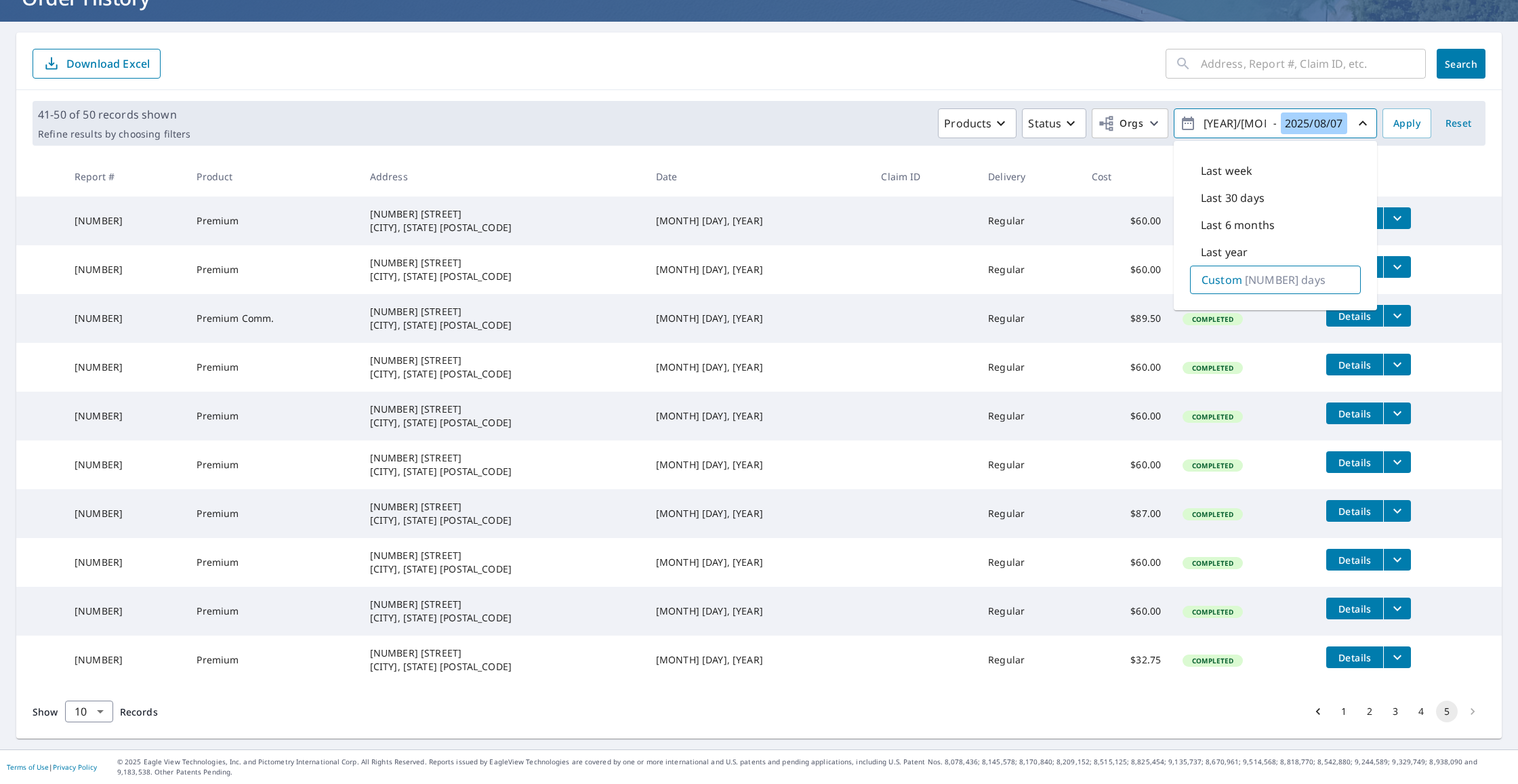 click on "2025/08/07" at bounding box center [1314, 123] 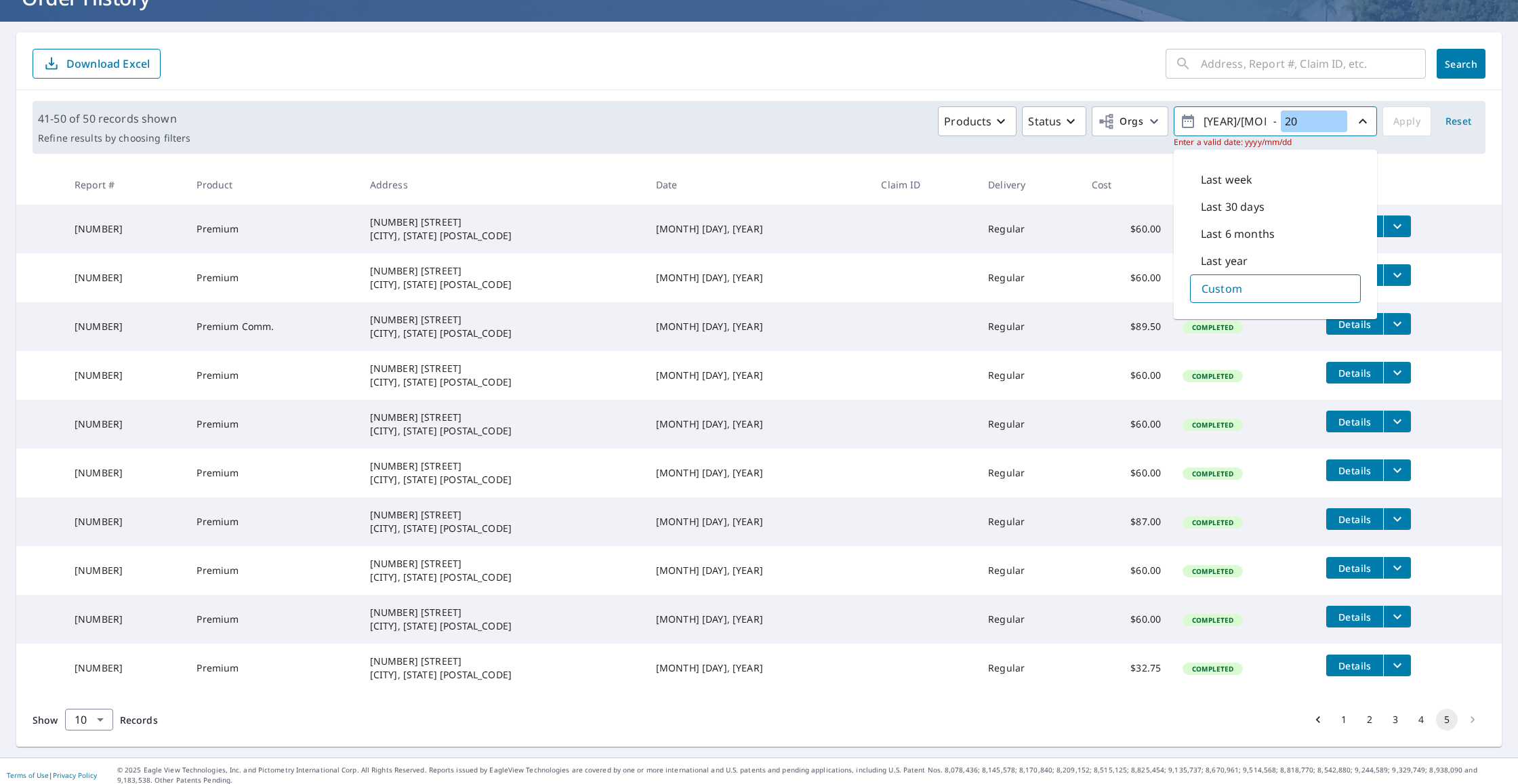 type on "2" 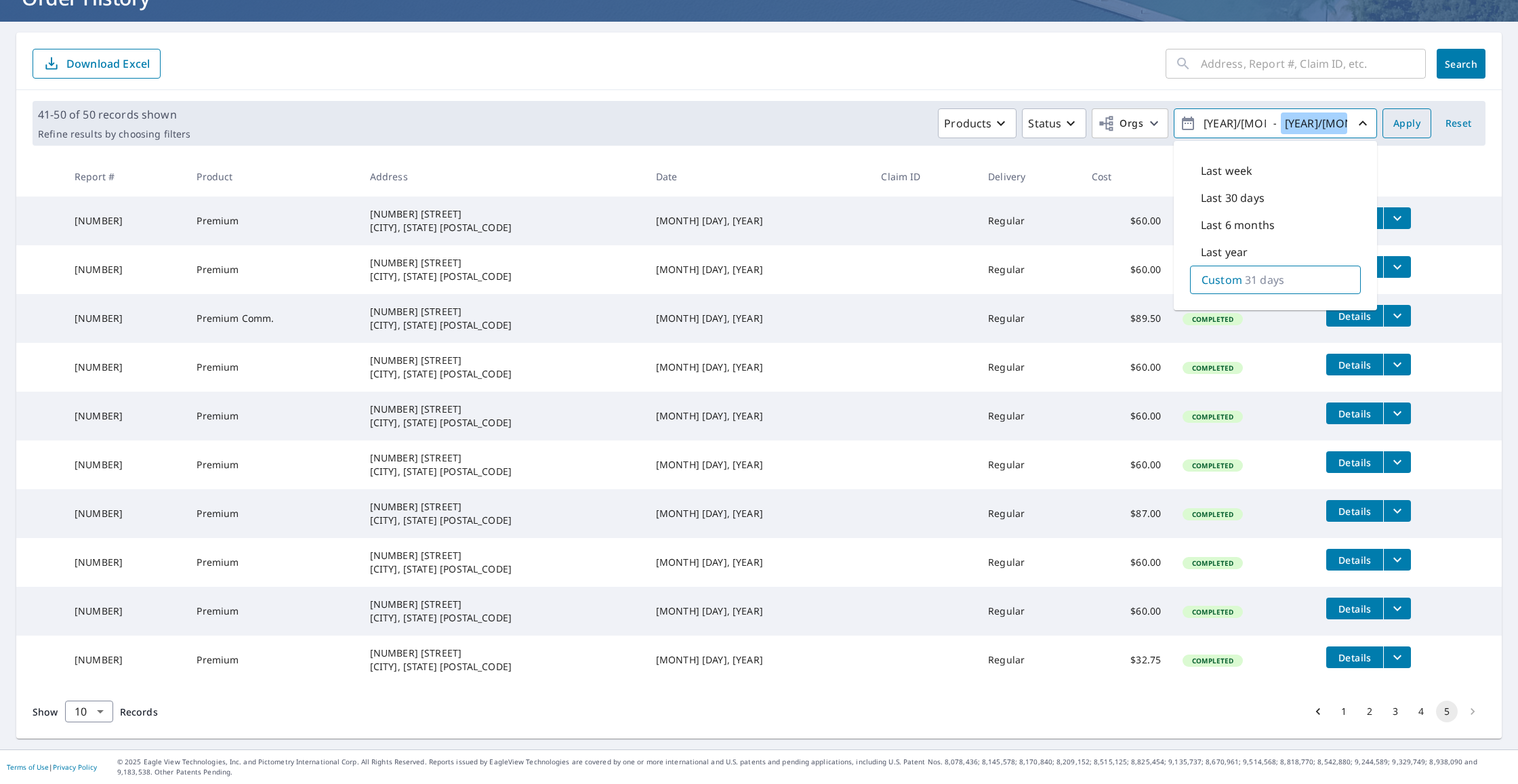 type on "[YEAR]/[MONTH]/[DAY]" 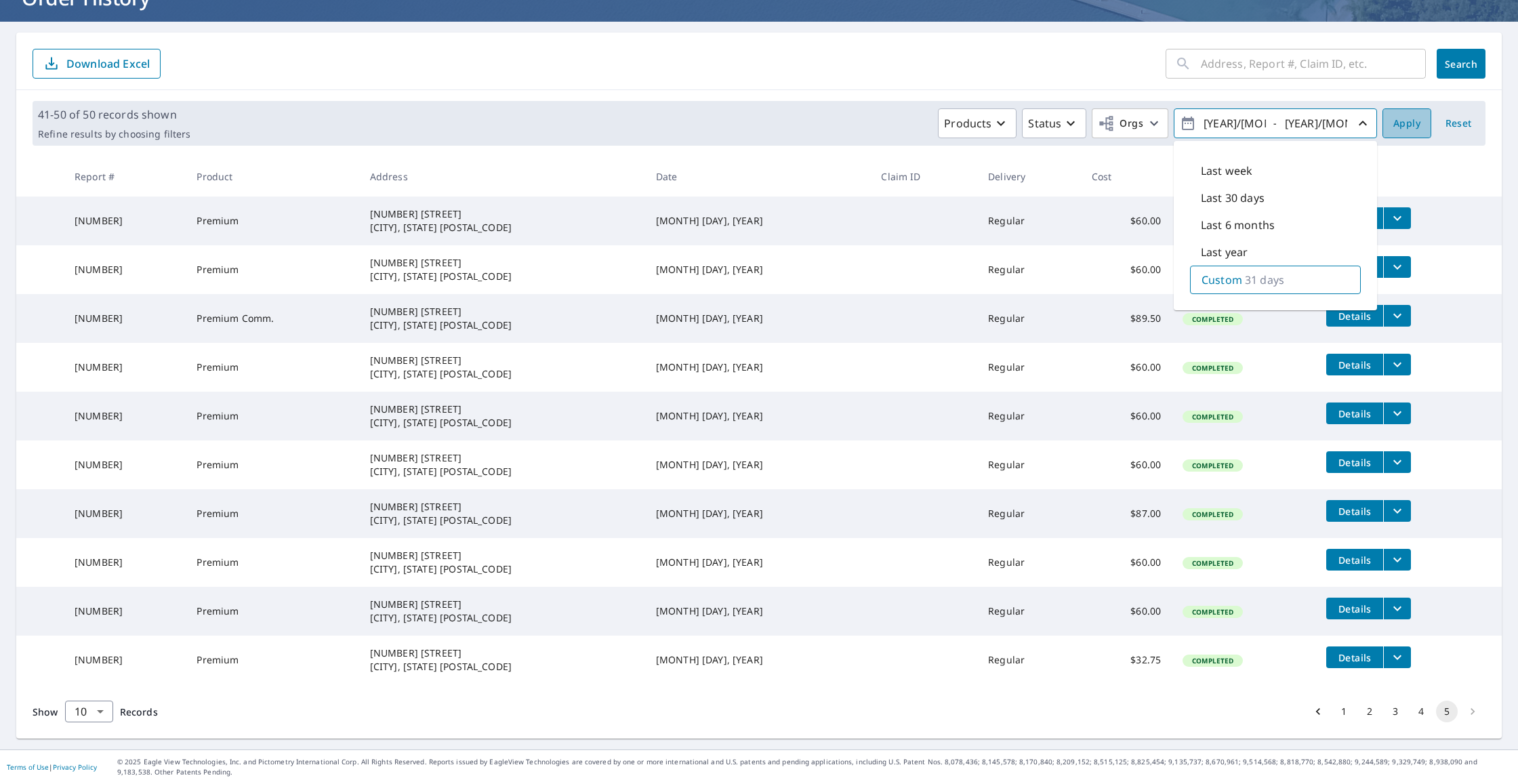 click on "Apply" at bounding box center [1407, 123] 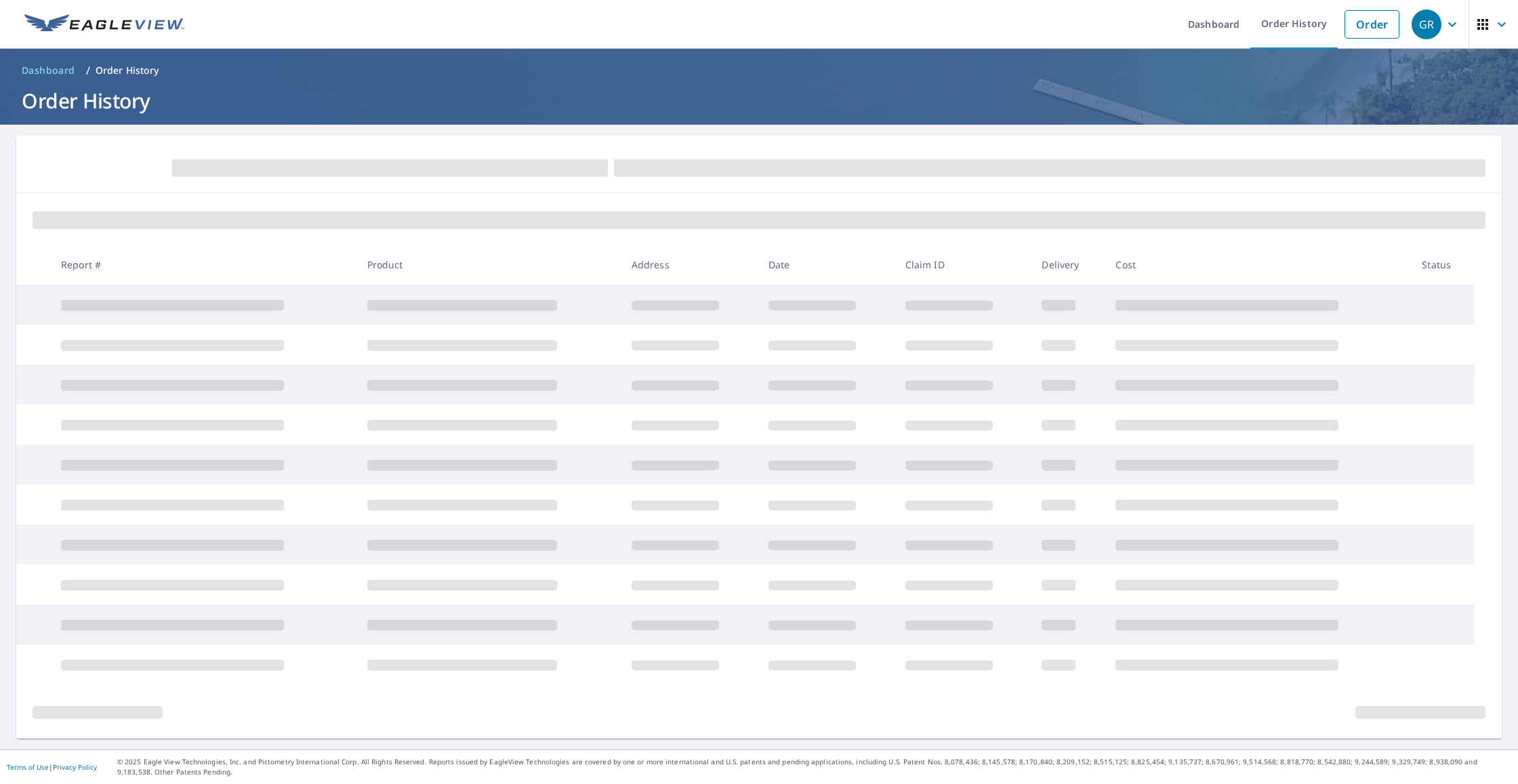 scroll, scrollTop: 0, scrollLeft: 0, axis: both 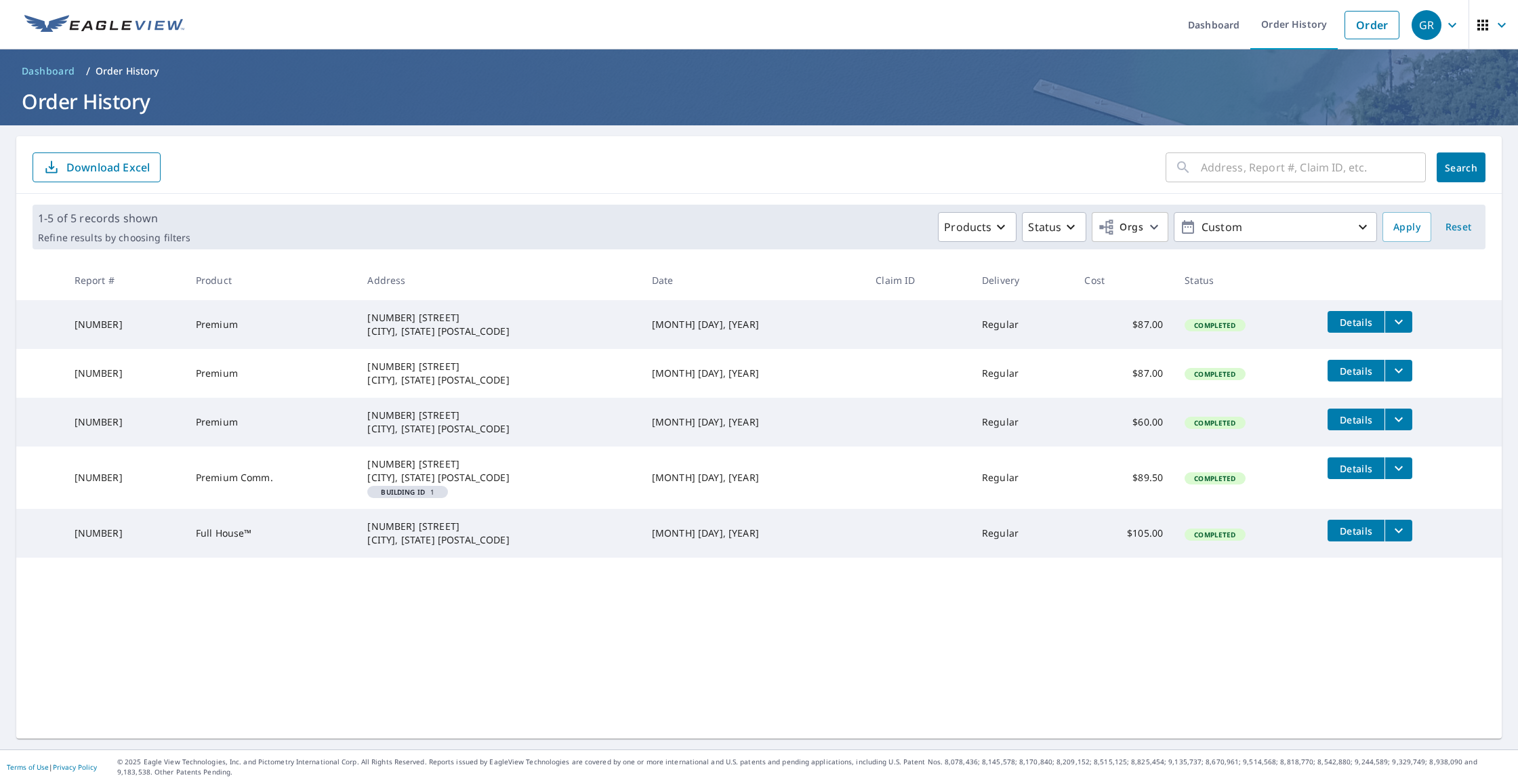 click 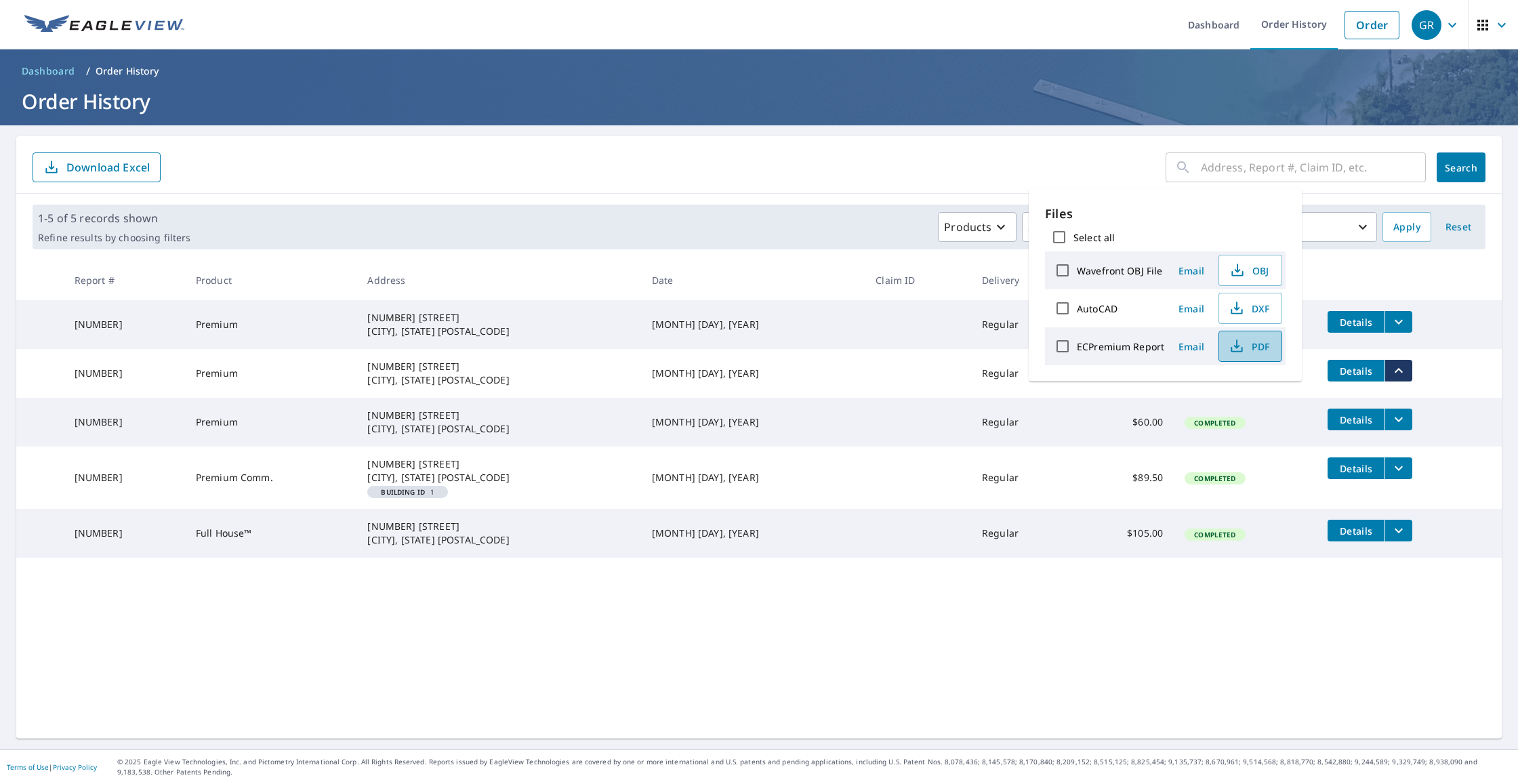 click on "PDF" at bounding box center (1249, 346) 